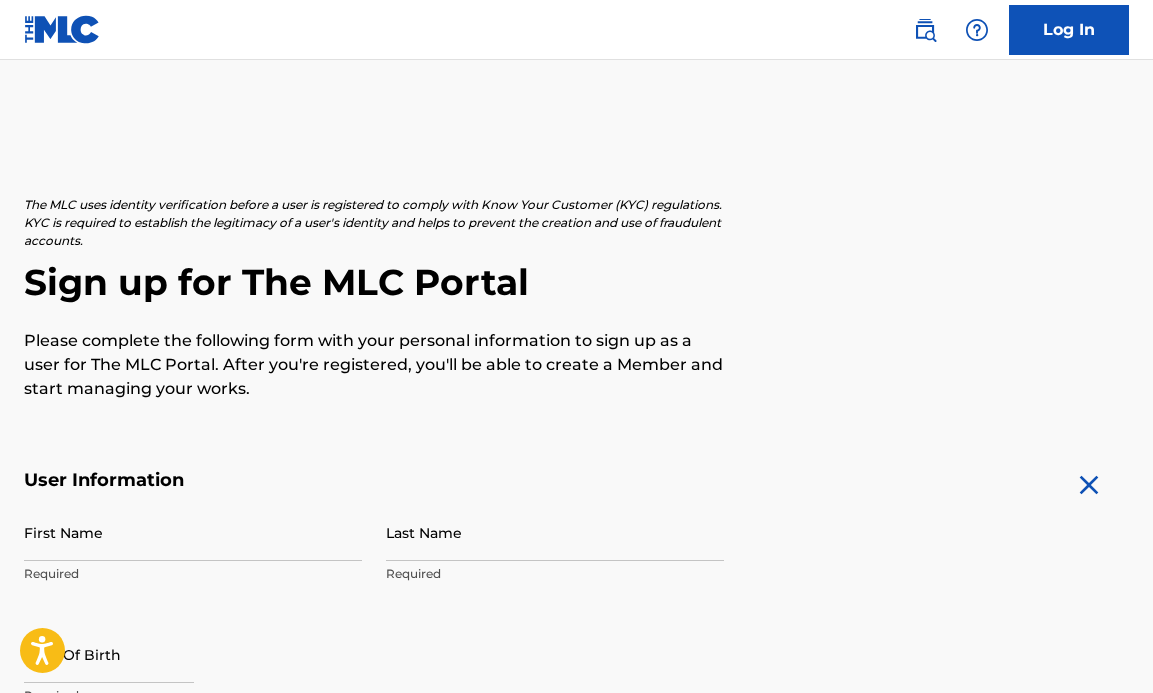 scroll, scrollTop: 344, scrollLeft: 0, axis: vertical 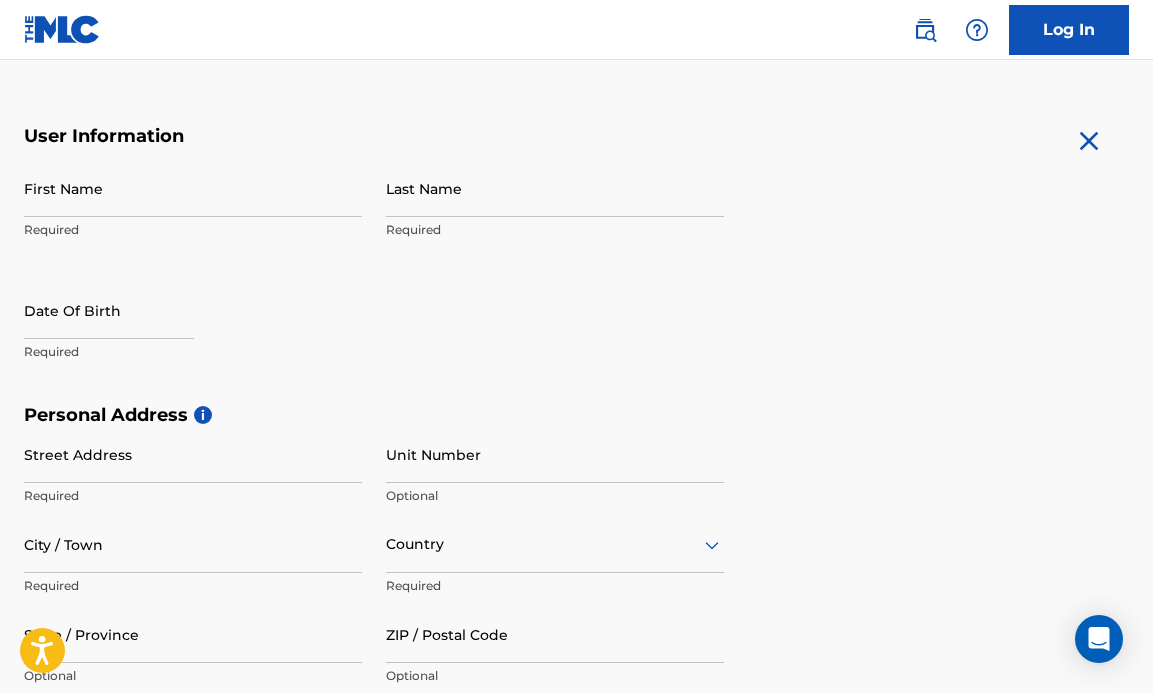 click on "First Name Required" at bounding box center (193, 205) 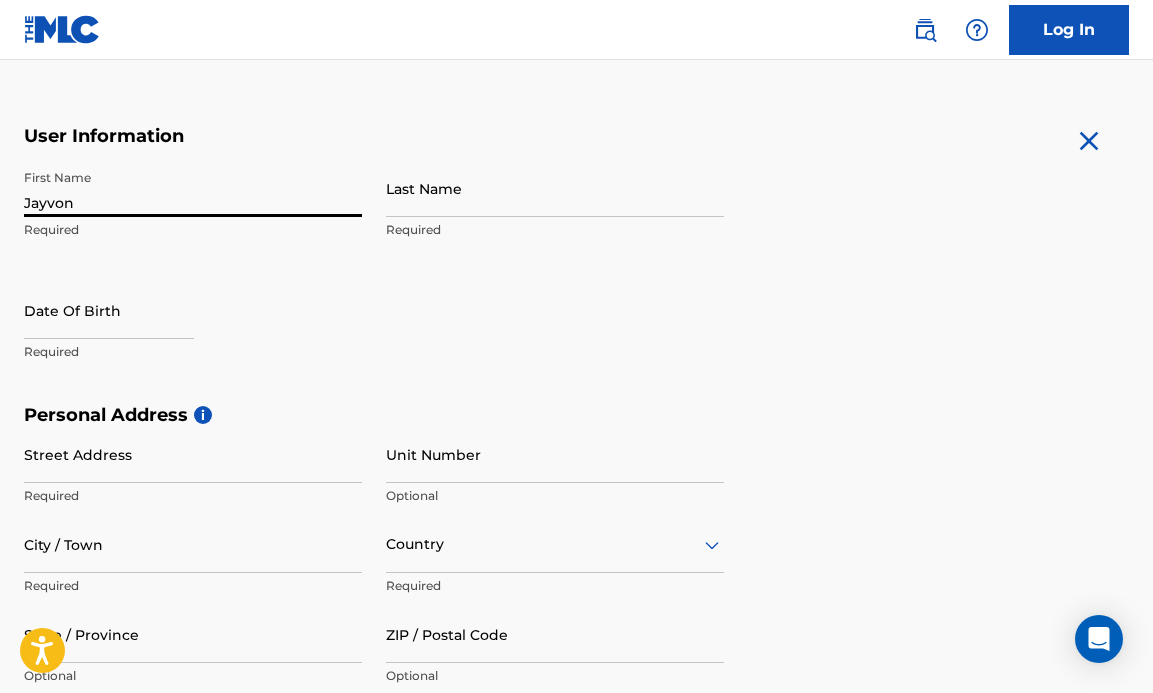 type on "Jayvon" 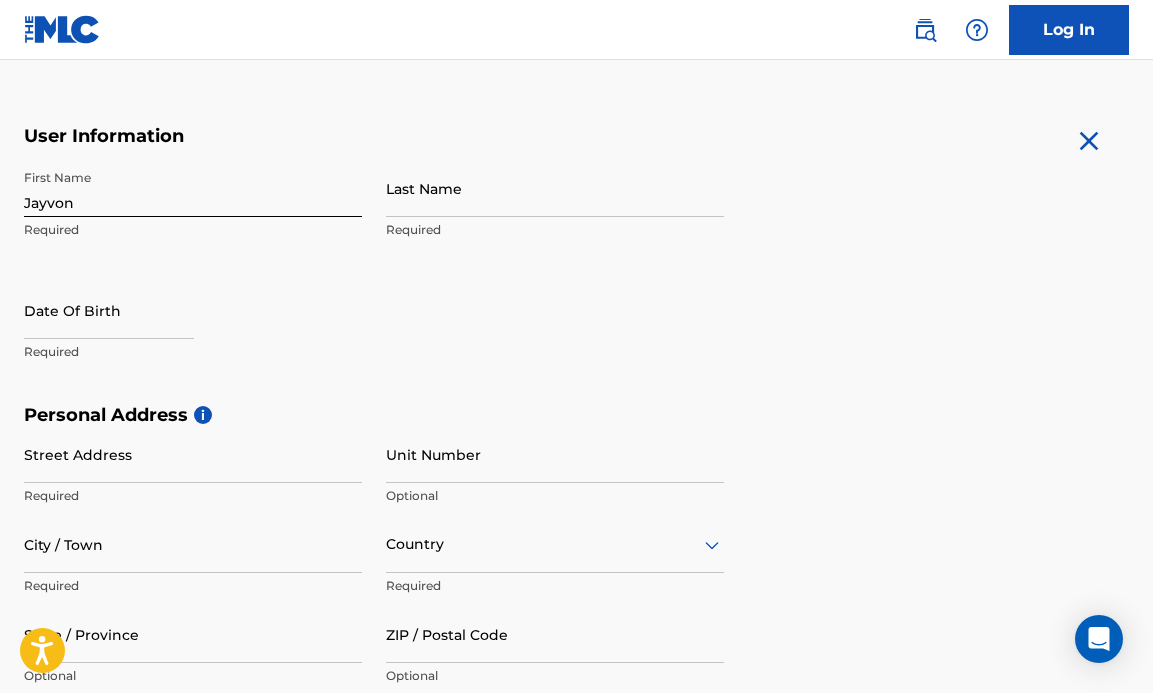 click on "Last Name" at bounding box center [555, 188] 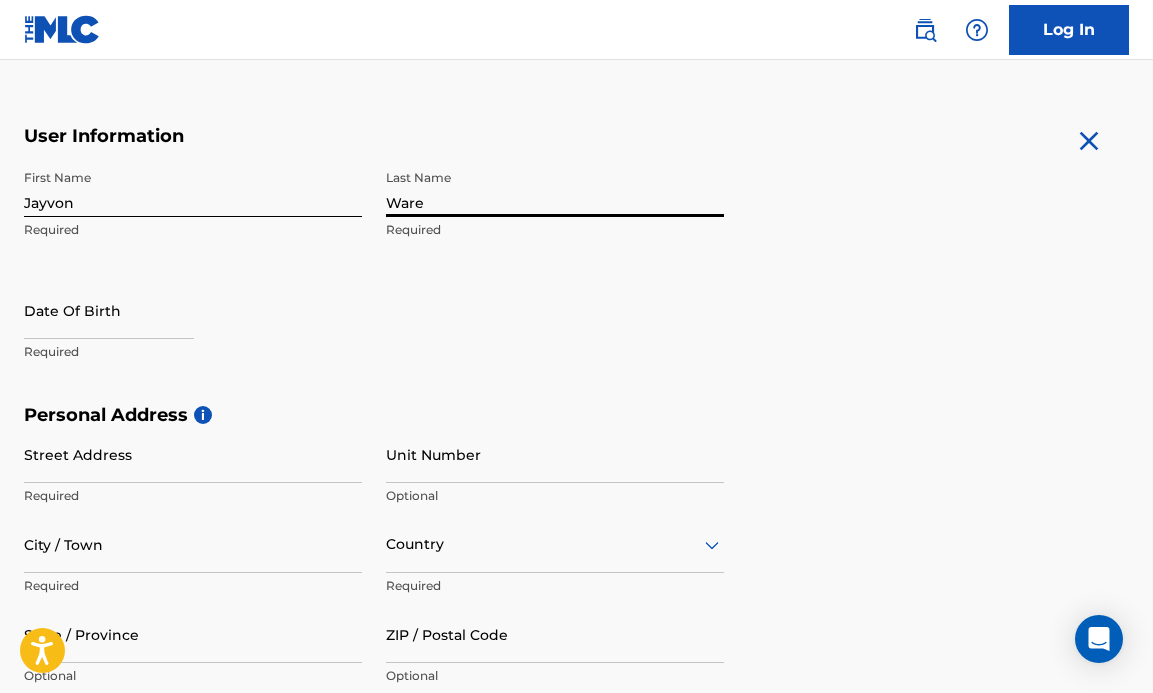 type on "Ware" 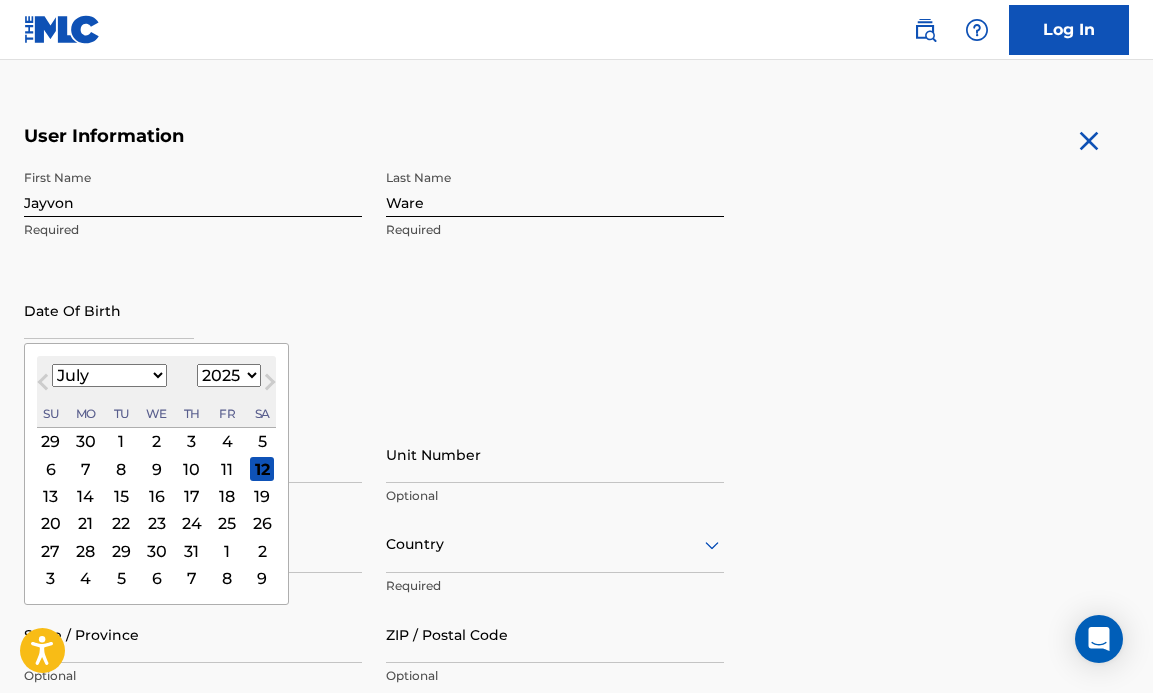 click at bounding box center (109, 310) 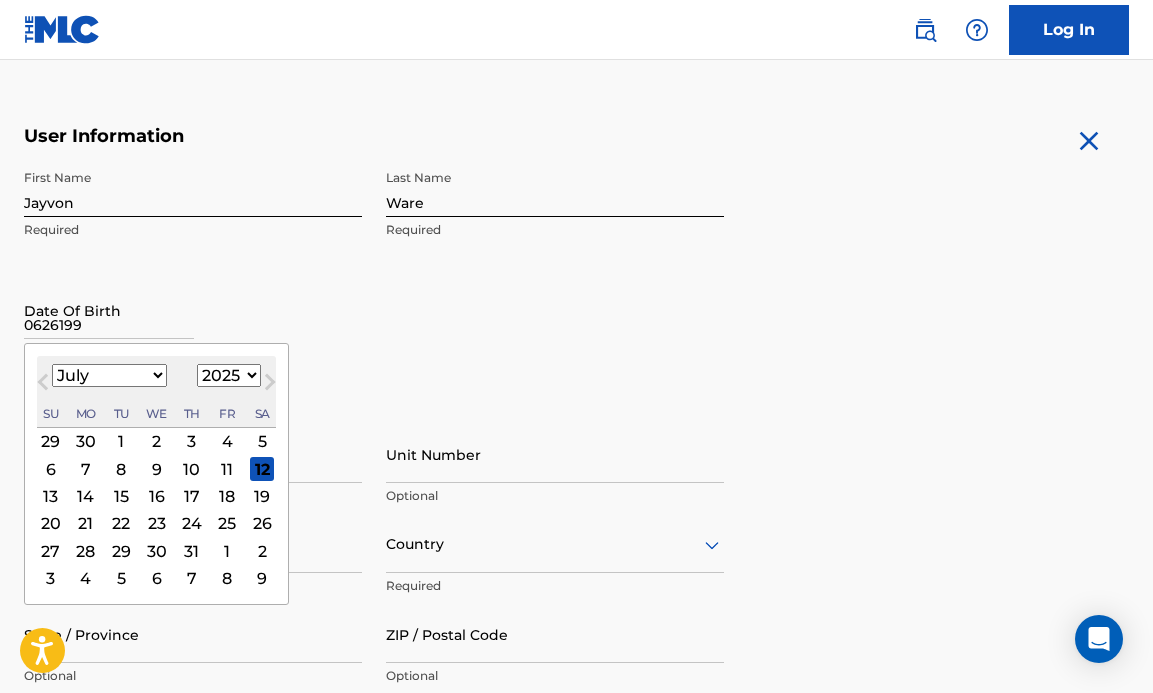 type on "06261998" 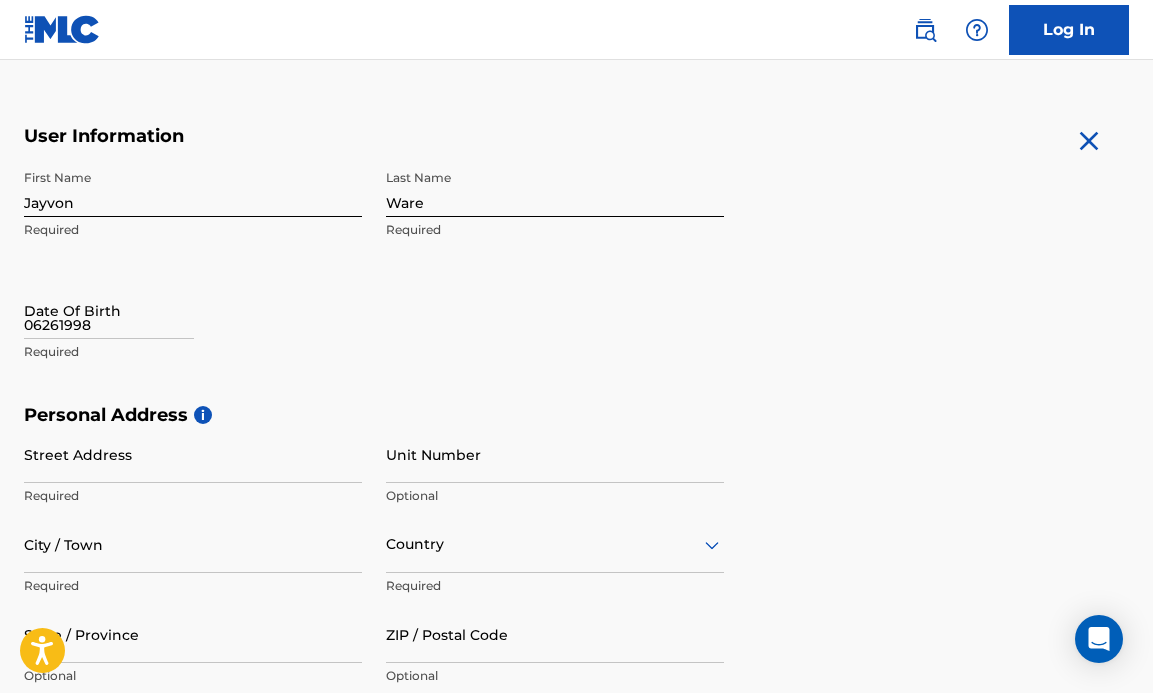 click on "First Name Jayvon Required Last Name Ware Required Date Of Birth 06261998 Required" at bounding box center (374, 282) 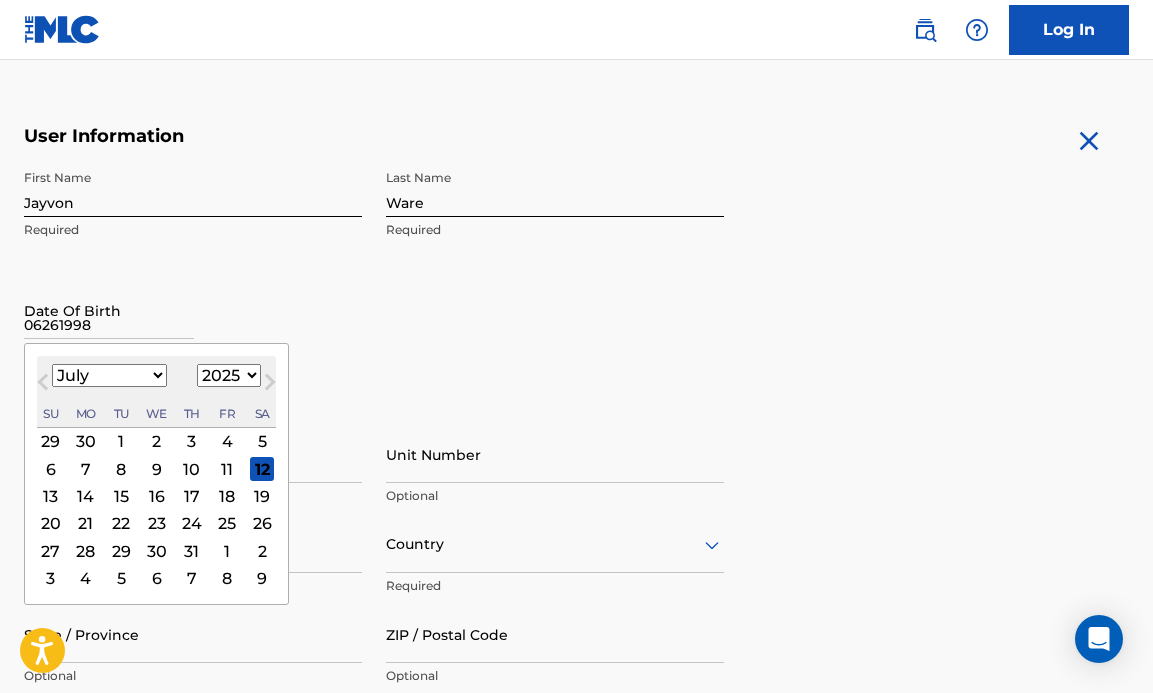 click on "06261998" at bounding box center [109, 310] 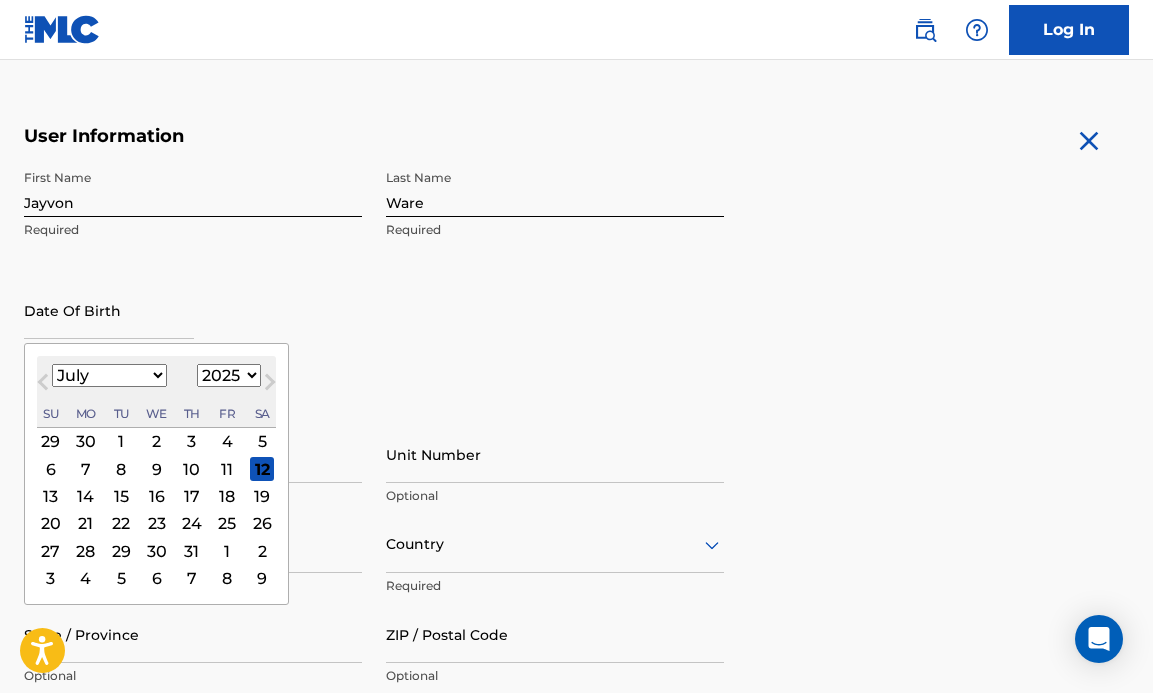 click at bounding box center [109, 310] 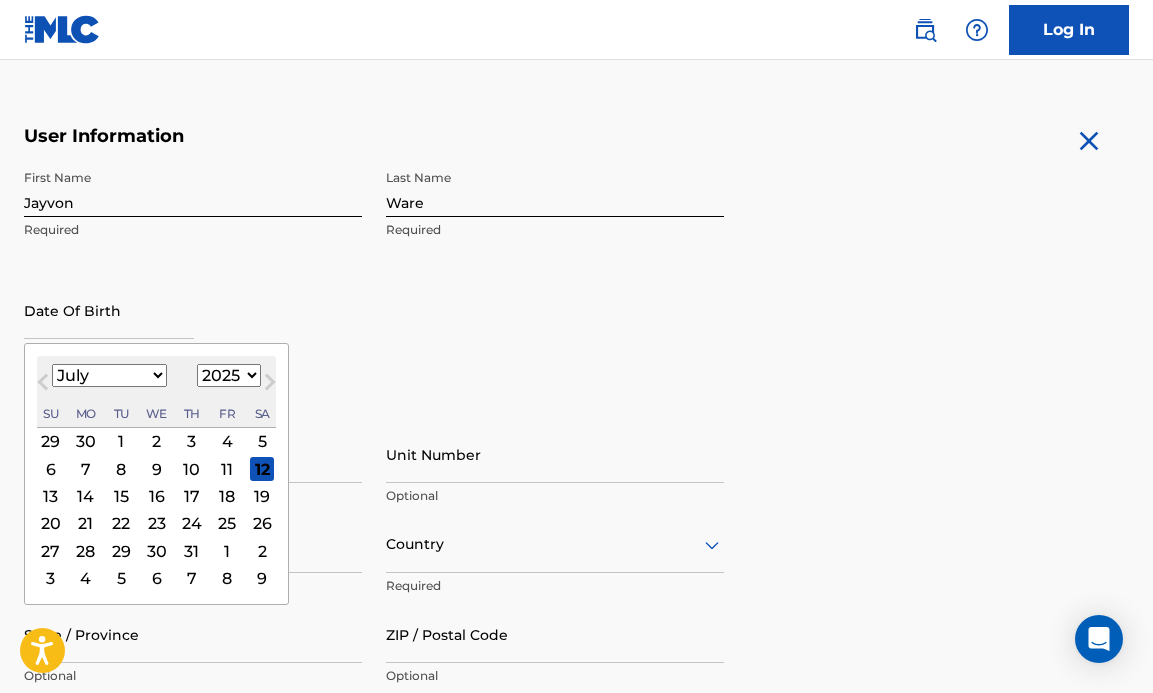select on "5" 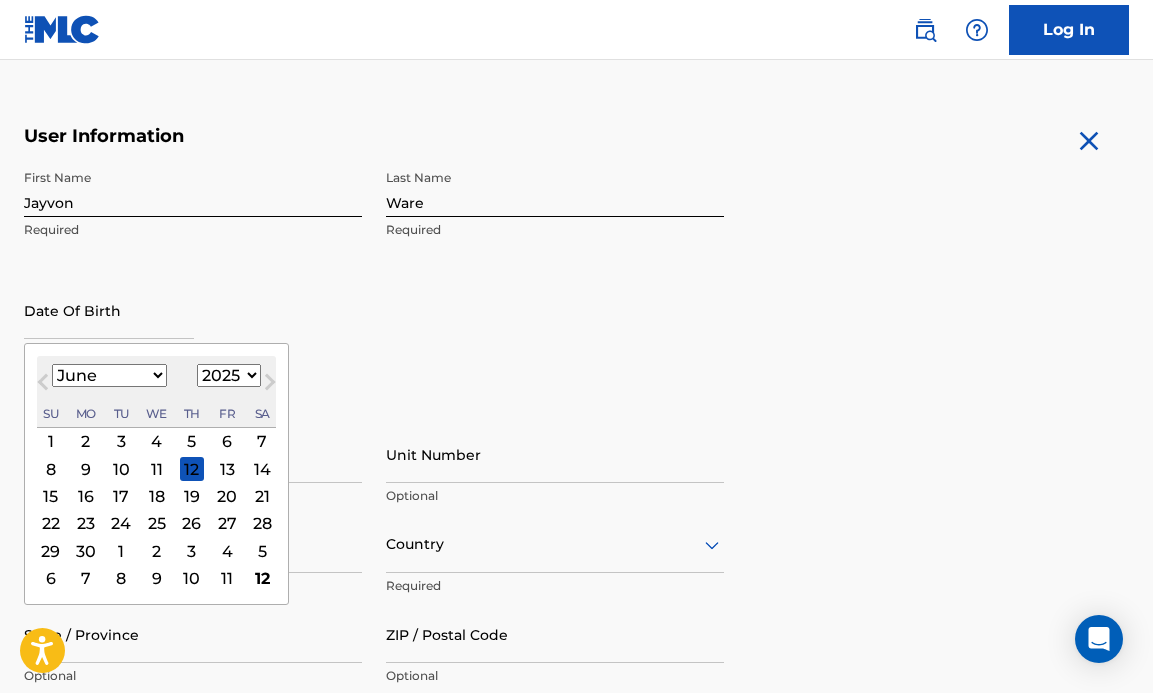 drag, startPoint x: 214, startPoint y: 362, endPoint x: 215, endPoint y: 374, distance: 12.0415945 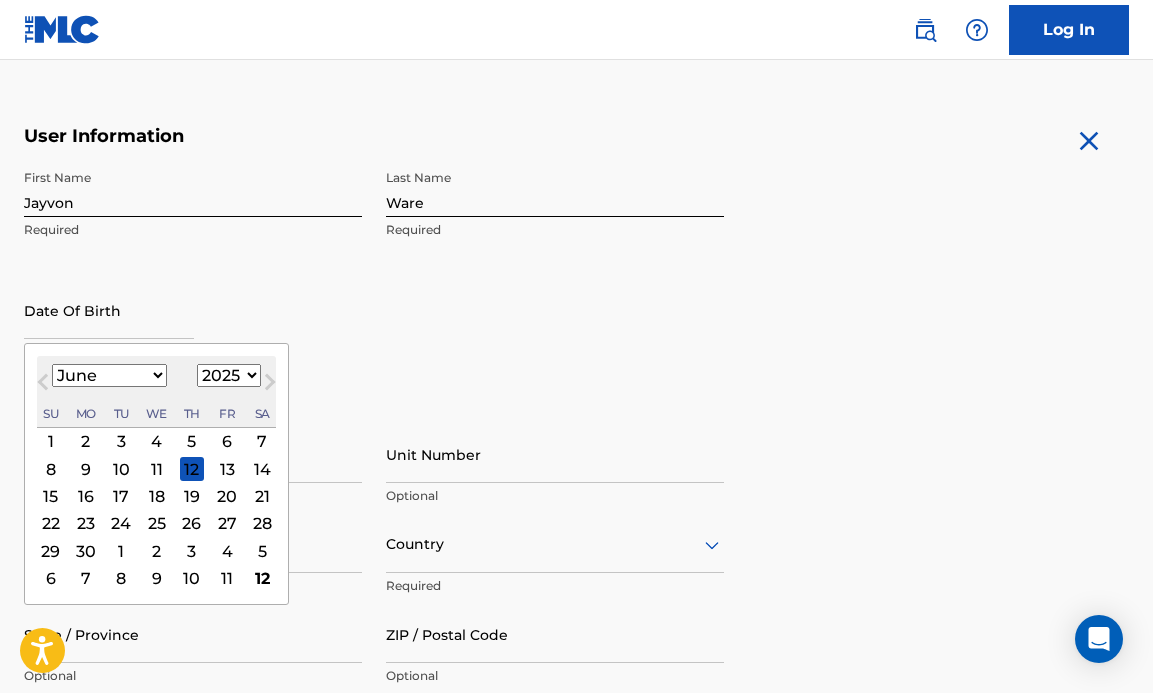 select on "1998" 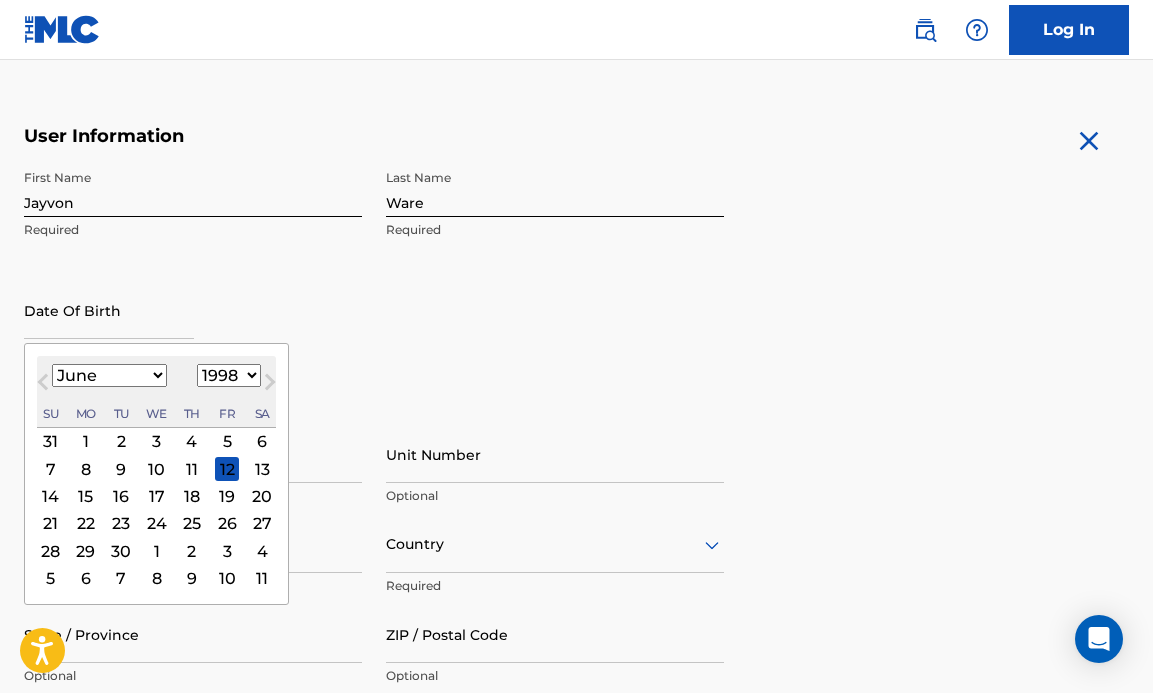 click on "26" at bounding box center [227, 523] 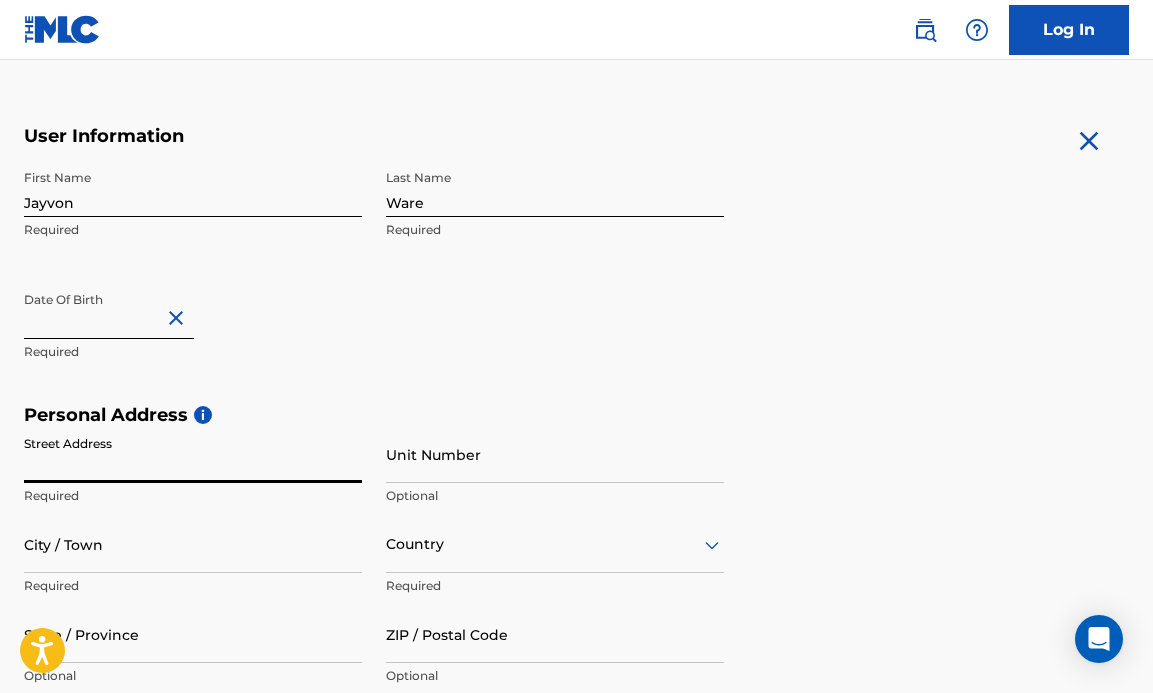 click on "Street Address" at bounding box center (193, 454) 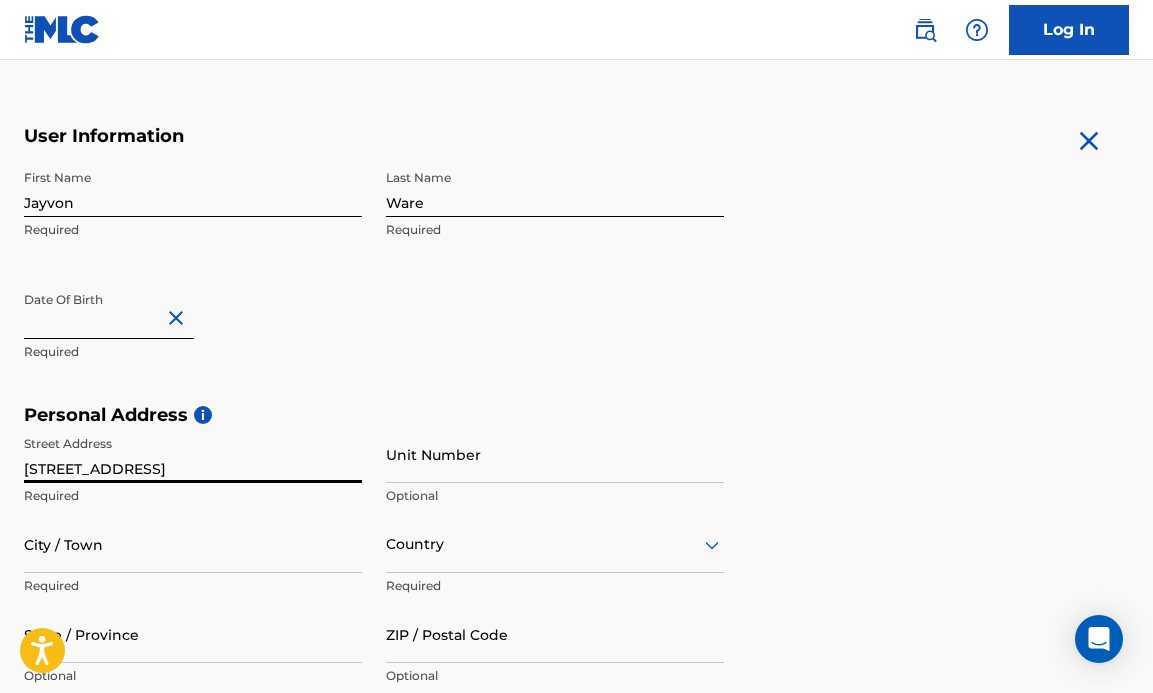 type on "[STREET_ADDRESS]" 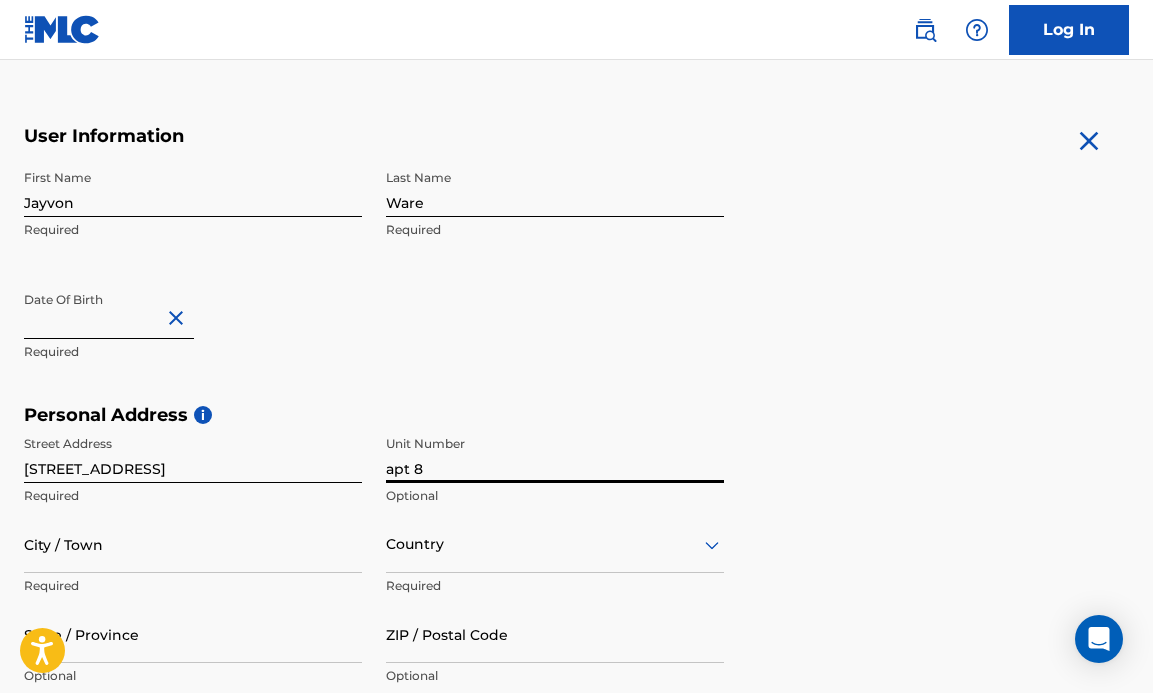 type on "apt 8" 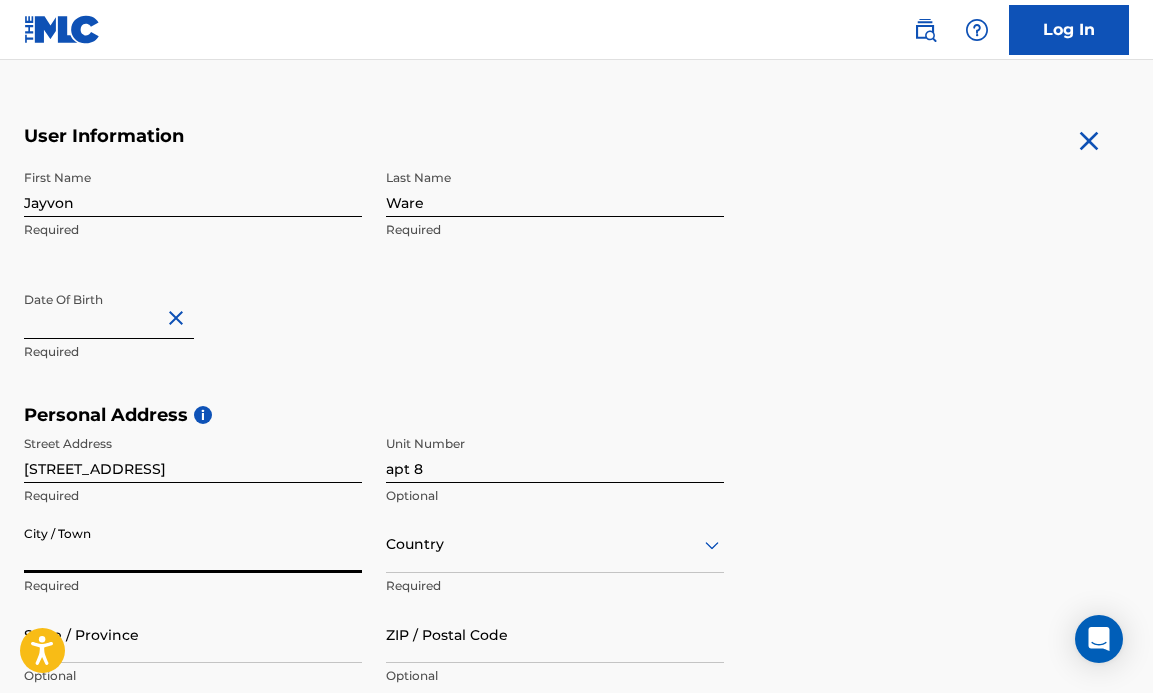 click on "City / Town" at bounding box center (193, 544) 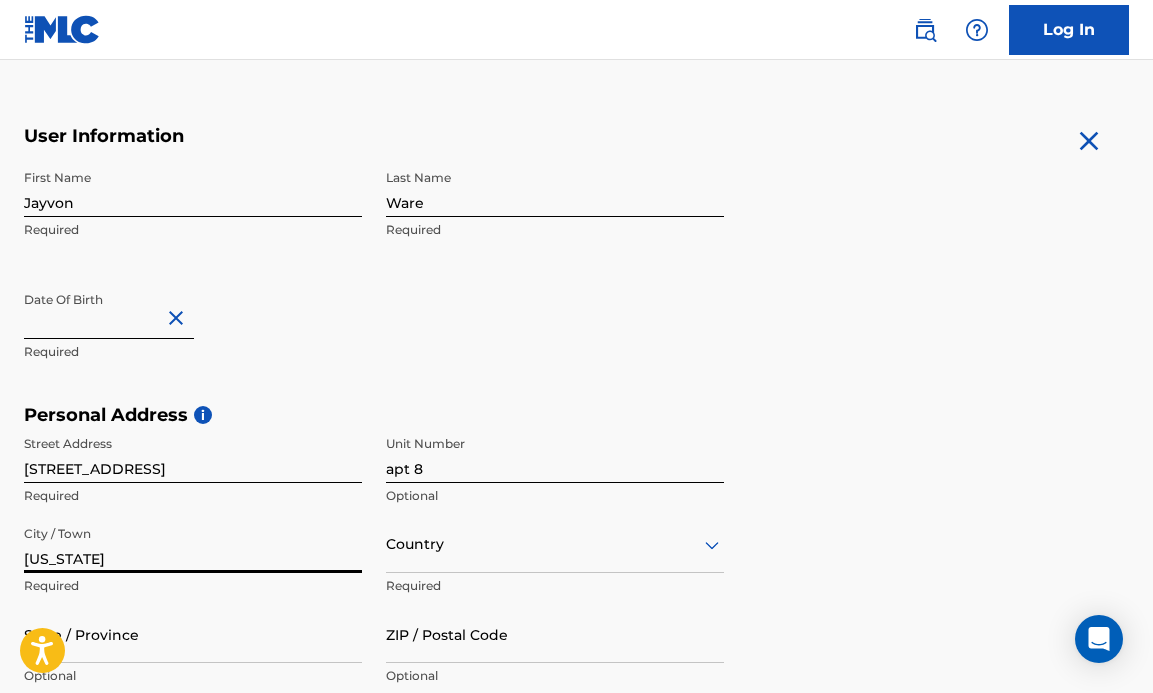 type on "[US_STATE]" 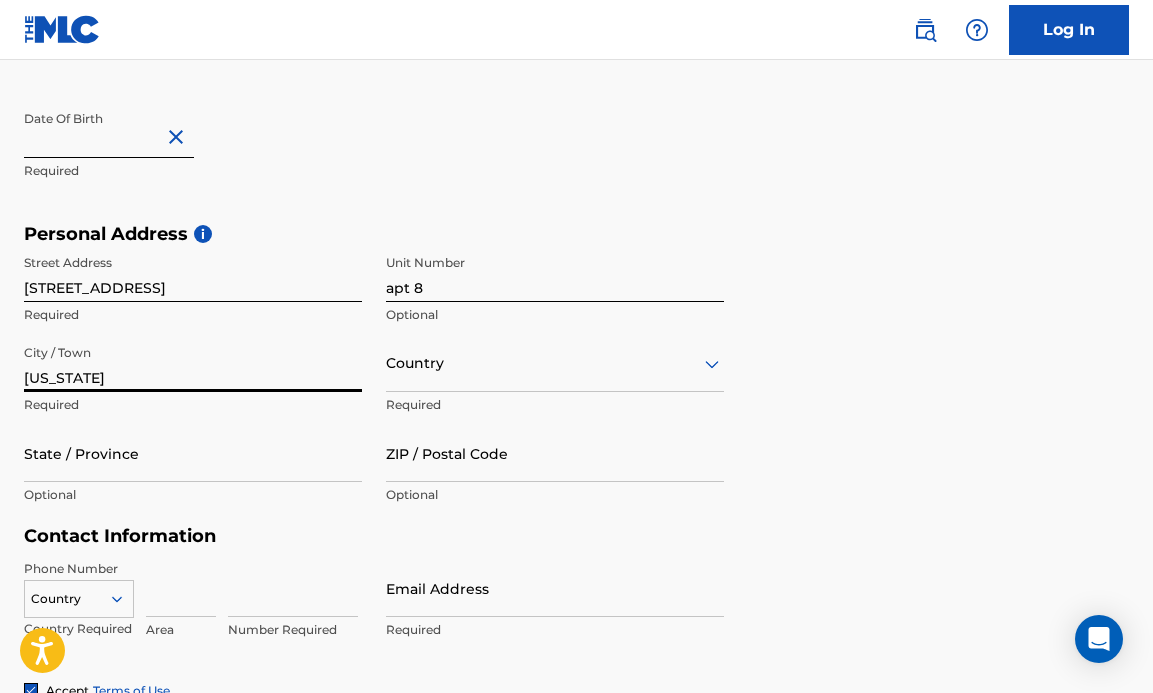 click on "Country" at bounding box center [555, 363] 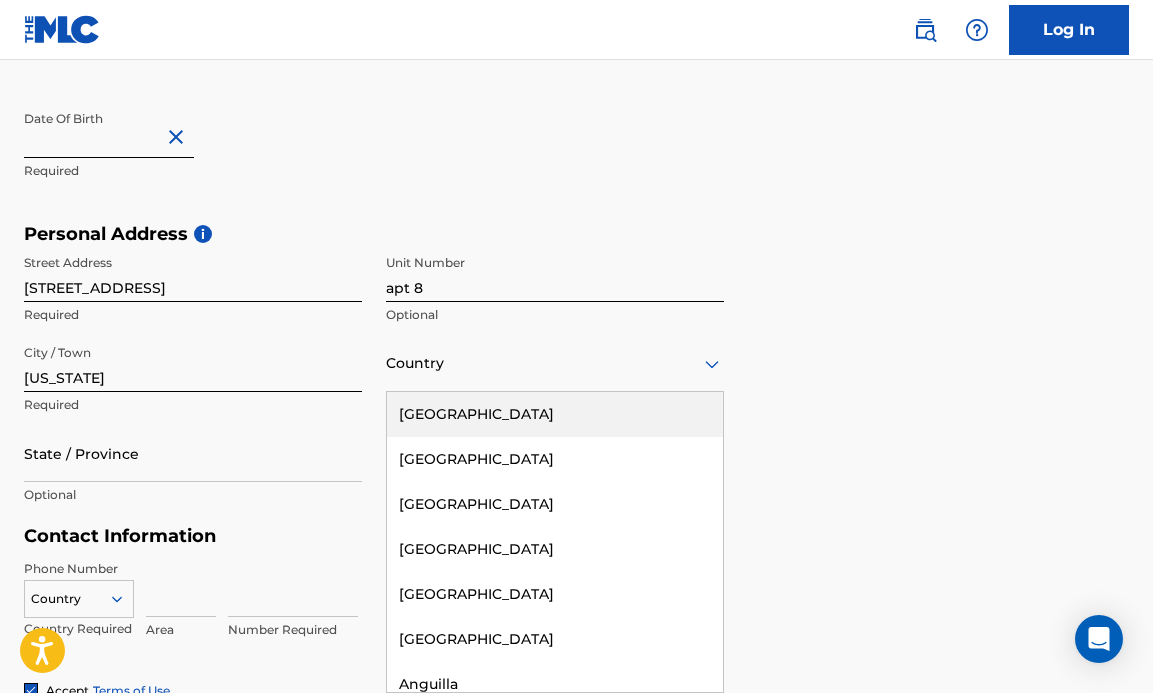 click on "[GEOGRAPHIC_DATA]" at bounding box center (555, 414) 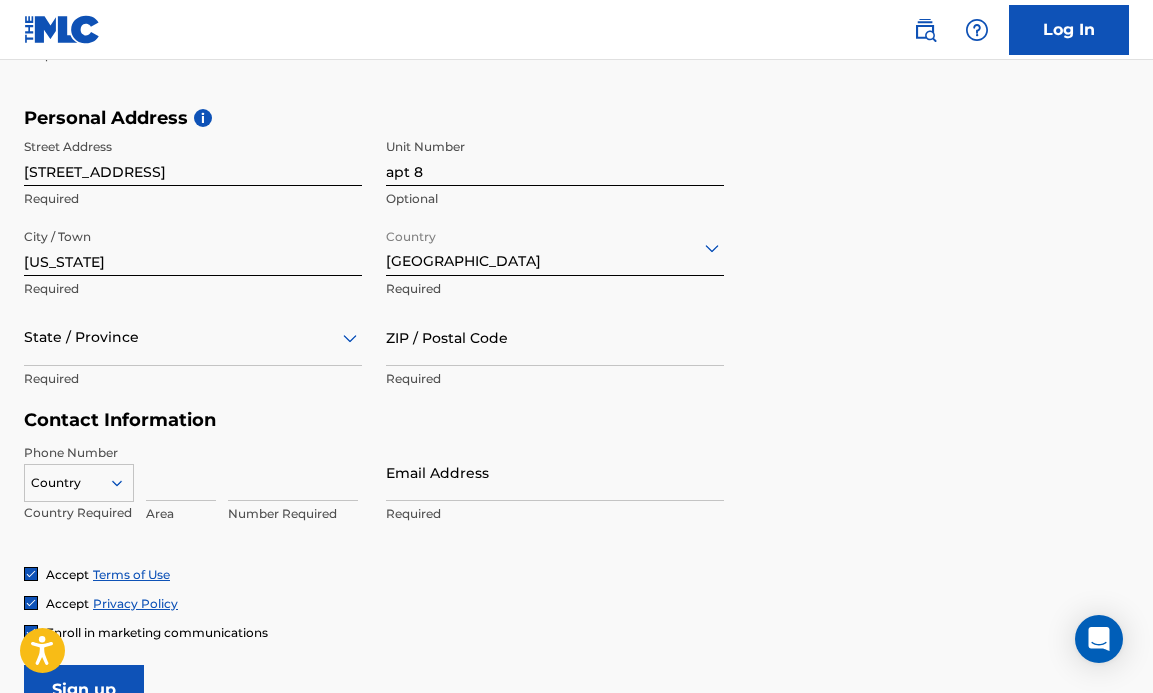 scroll, scrollTop: 644, scrollLeft: 0, axis: vertical 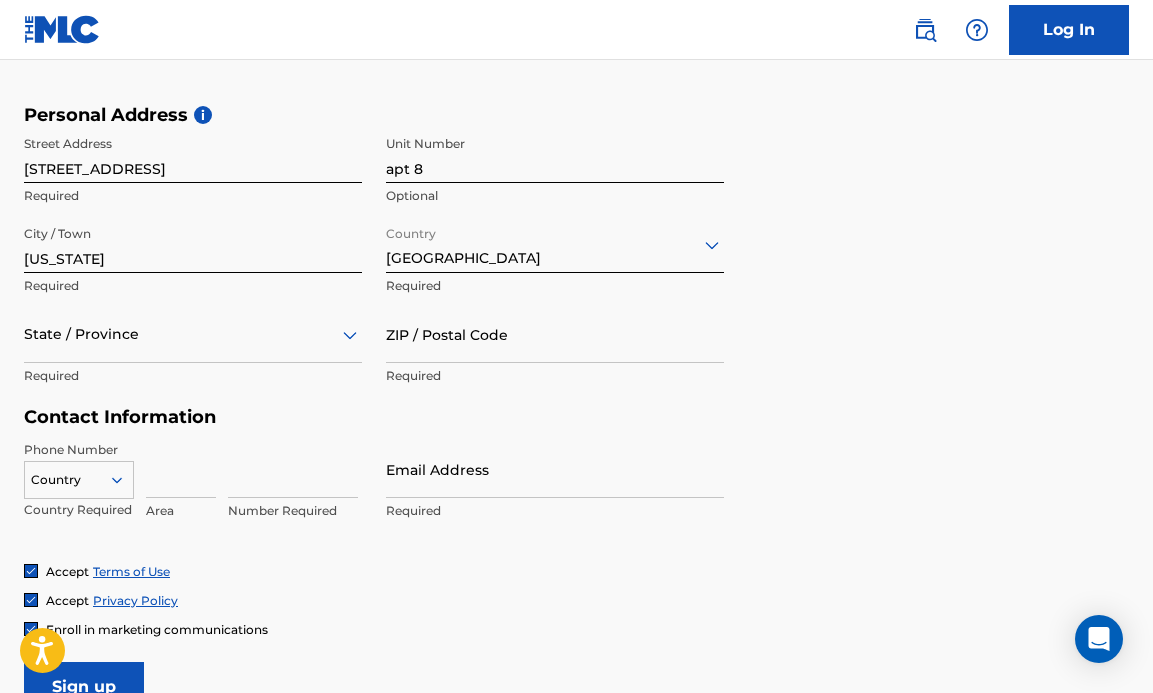 click at bounding box center (181, 469) 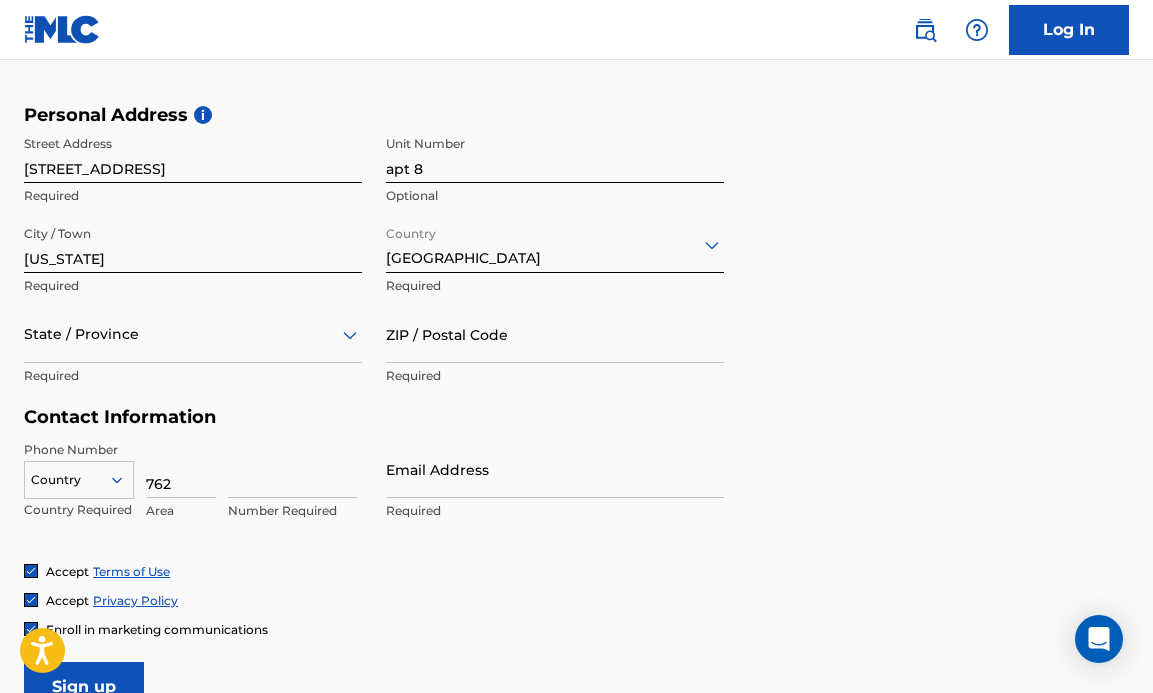 type on "762" 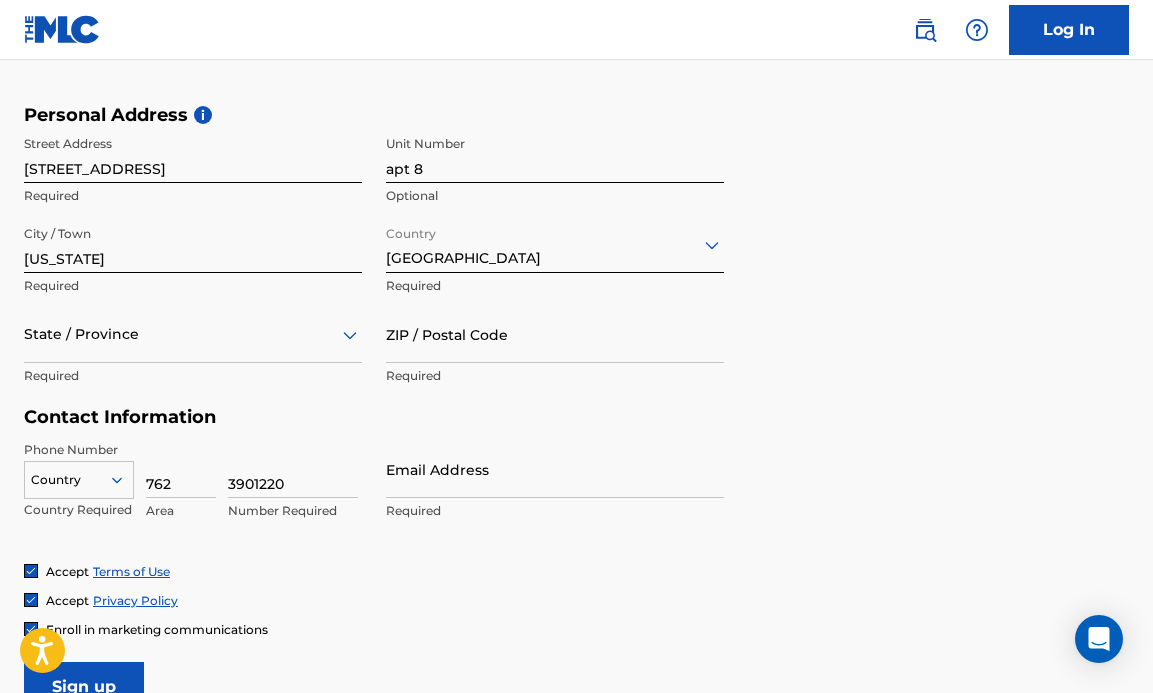type on "3901220" 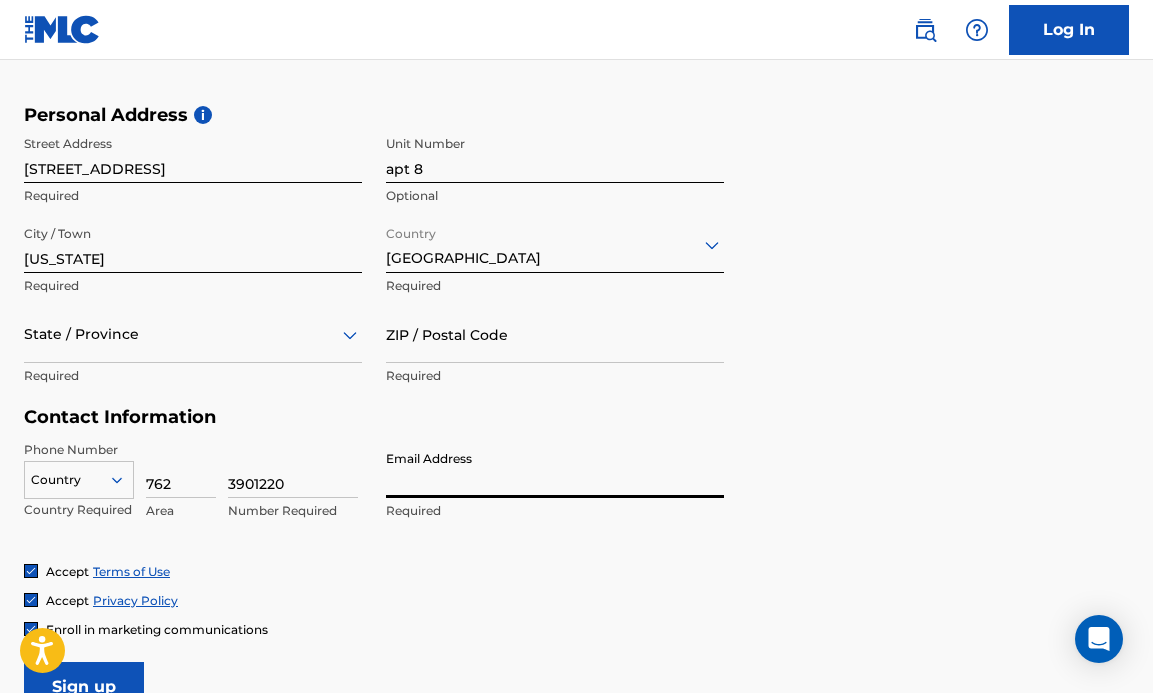 click on "Email Address" at bounding box center (555, 469) 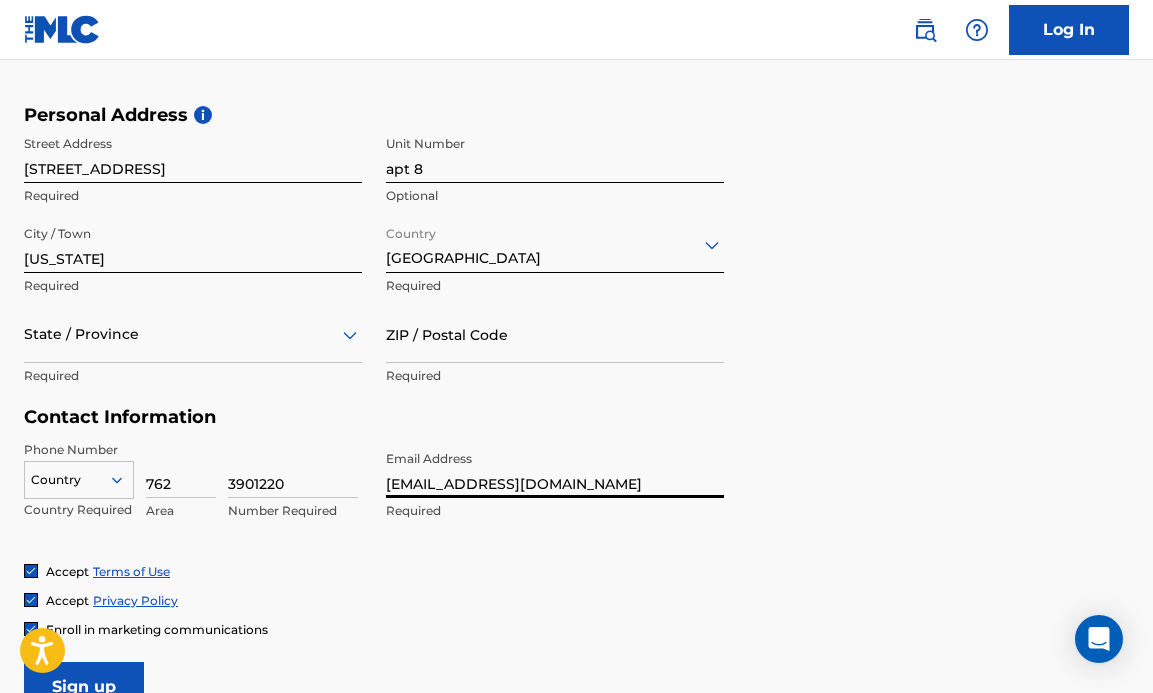 click on "[EMAIL_ADDRESS][DOMAIN_NAME]" at bounding box center (555, 469) 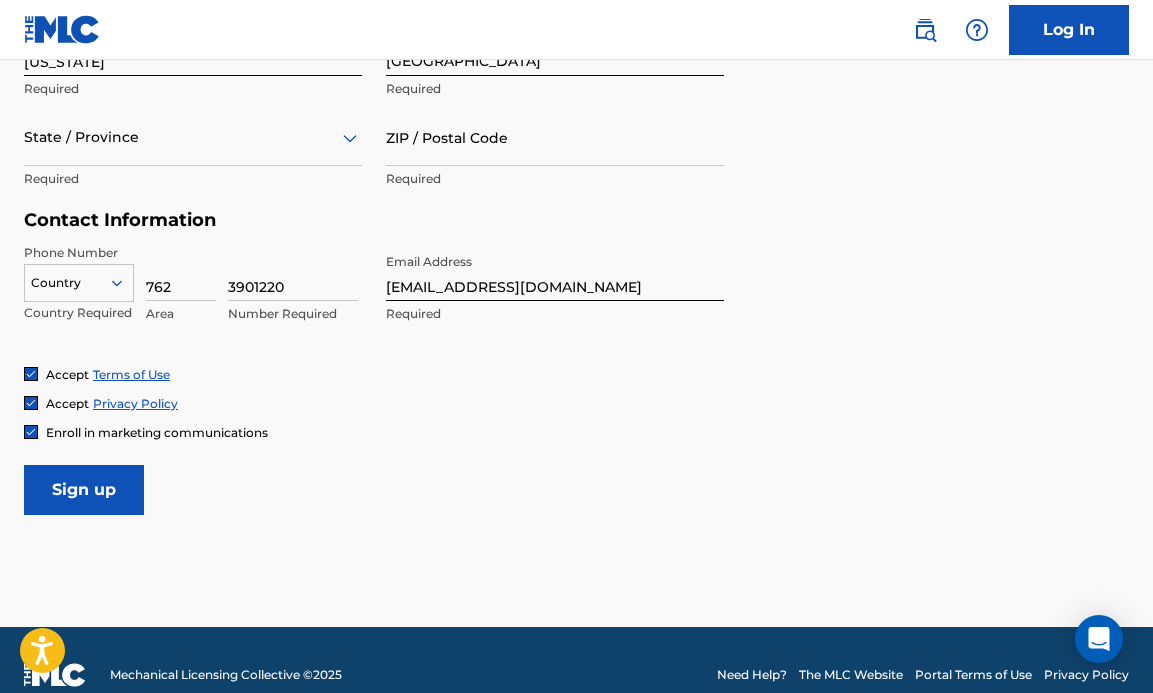scroll, scrollTop: 870, scrollLeft: 0, axis: vertical 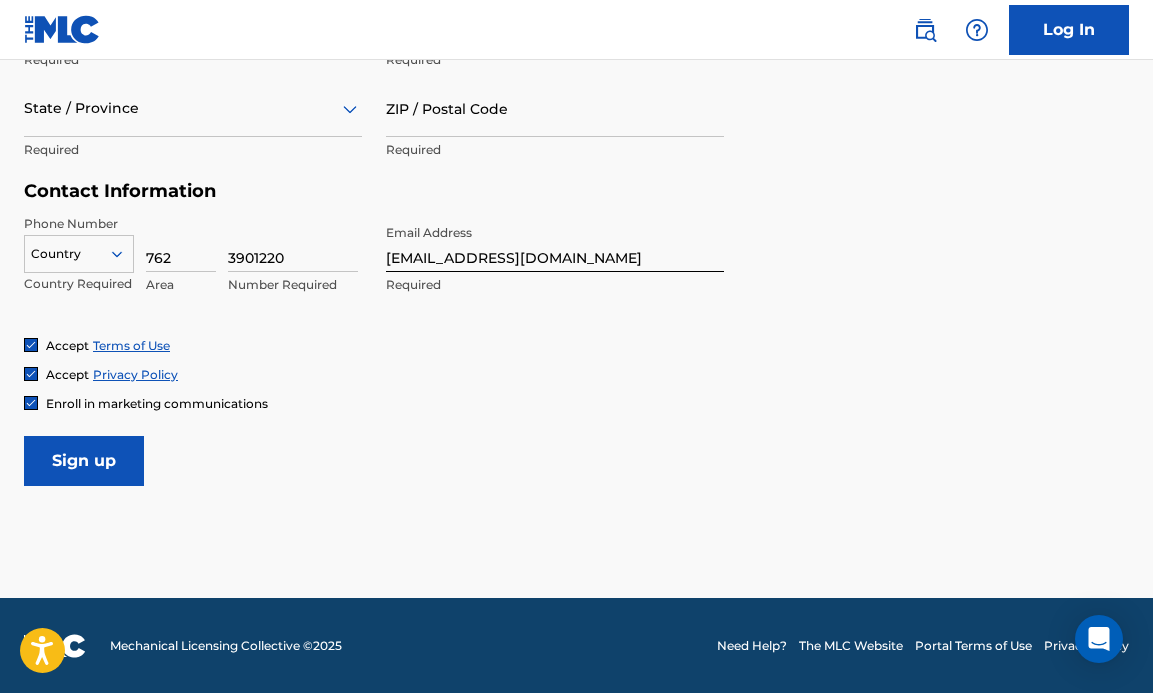click on "Sign up" at bounding box center [84, 461] 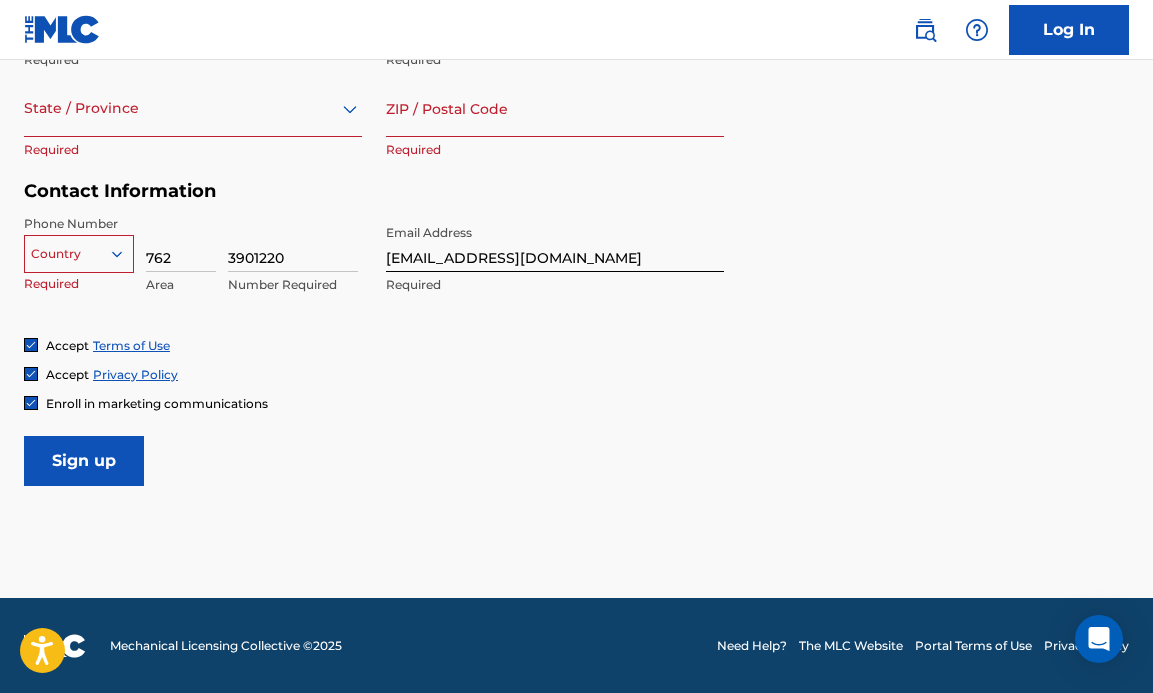 click at bounding box center [79, 254] 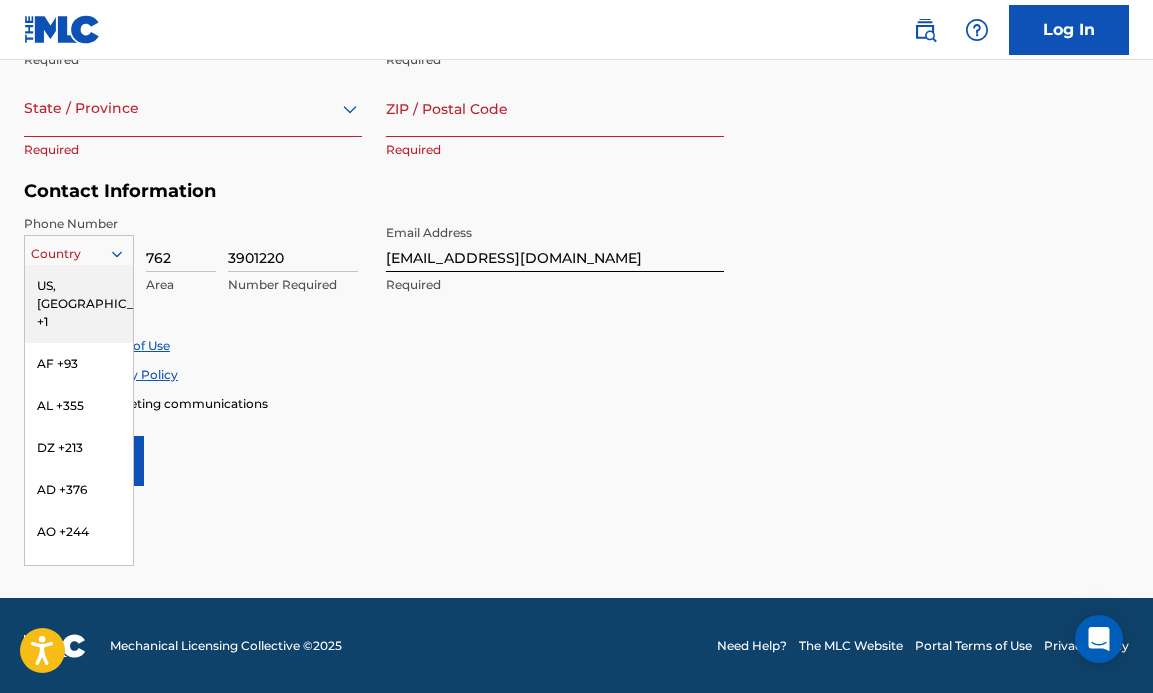 click on "US, [GEOGRAPHIC_DATA] +1" at bounding box center [79, 304] 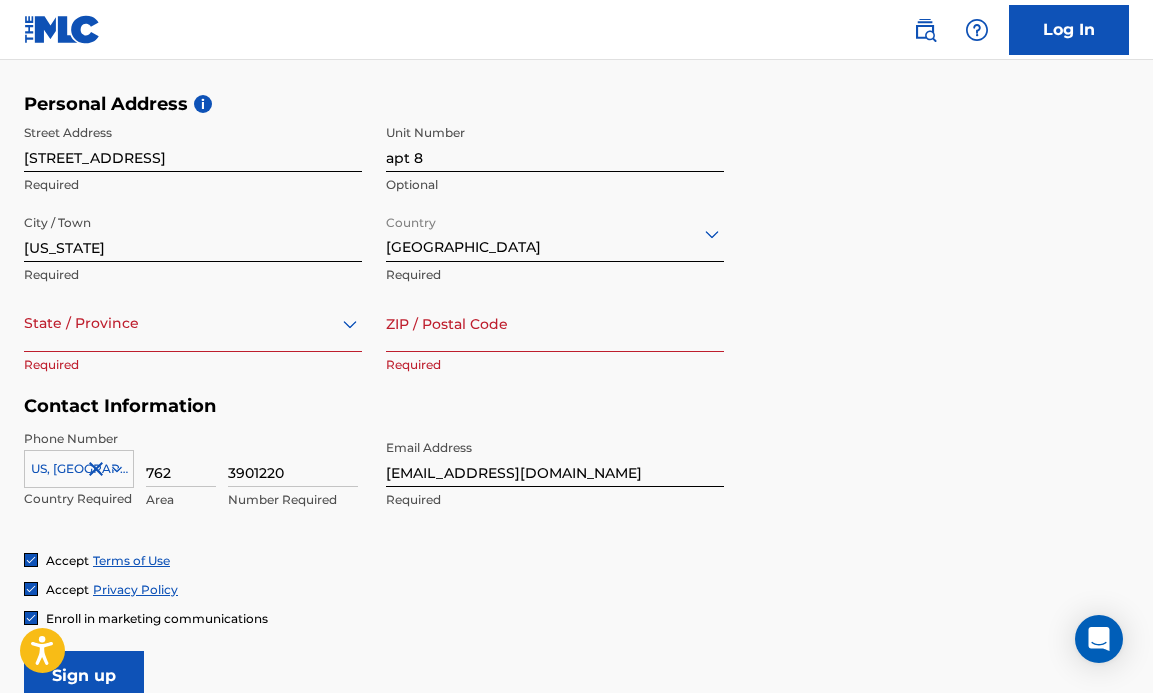 scroll, scrollTop: 631, scrollLeft: 0, axis: vertical 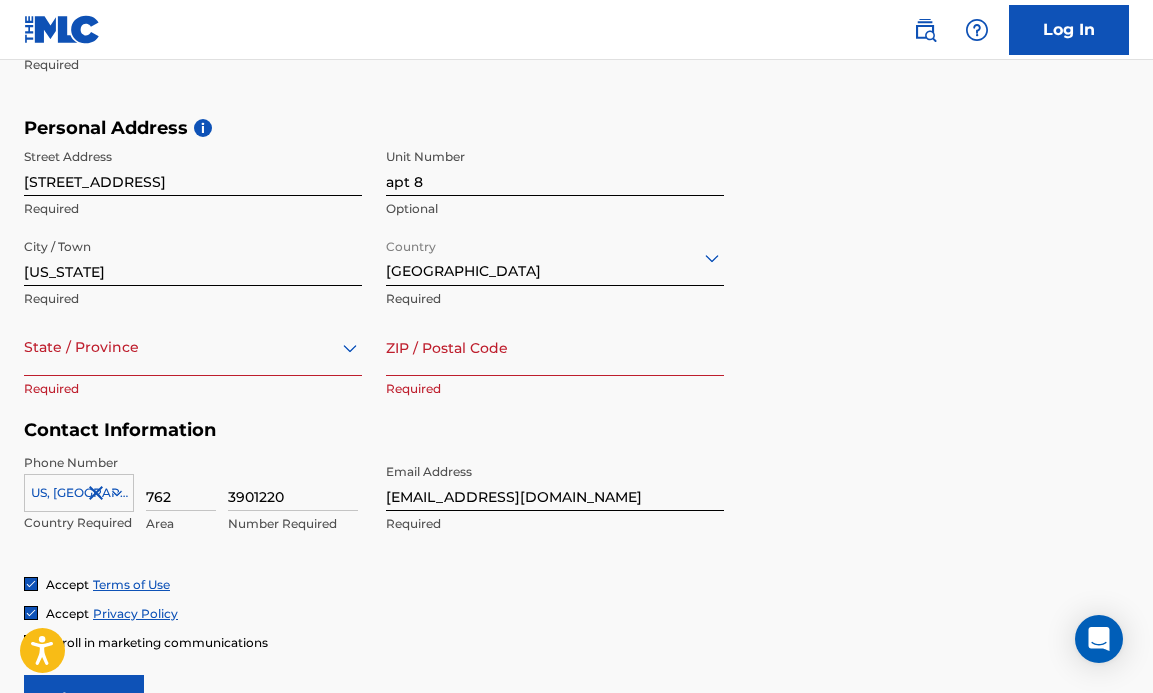 click on "State / Province" at bounding box center (193, 347) 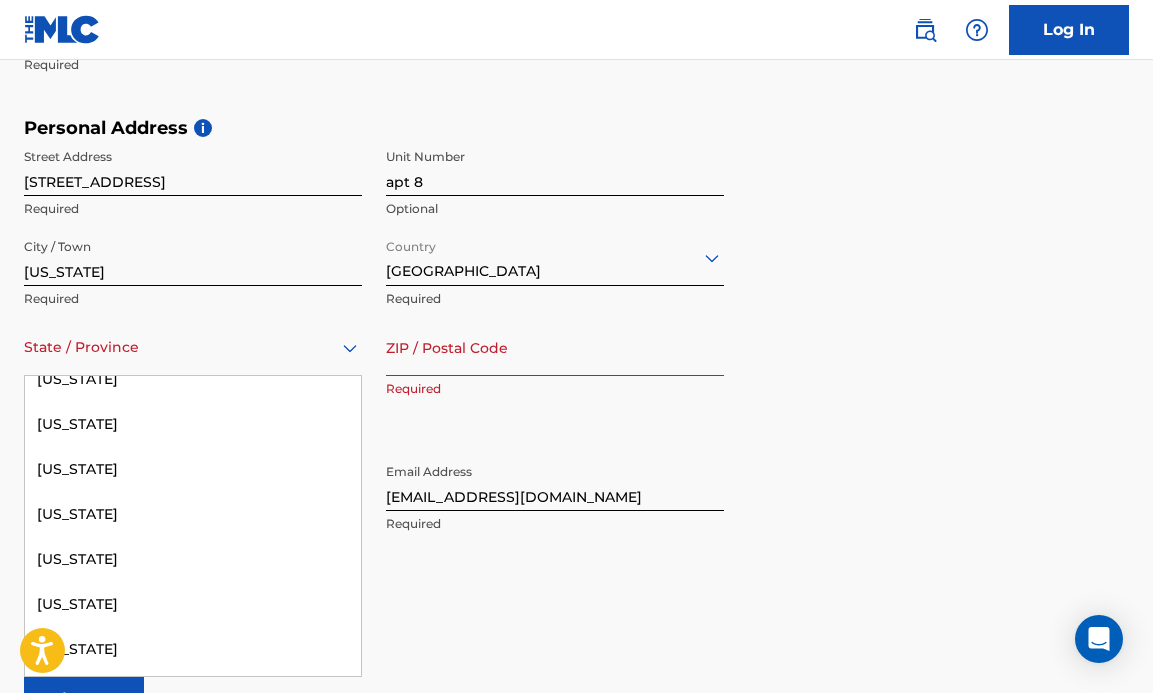 scroll, scrollTop: 1320, scrollLeft: 0, axis: vertical 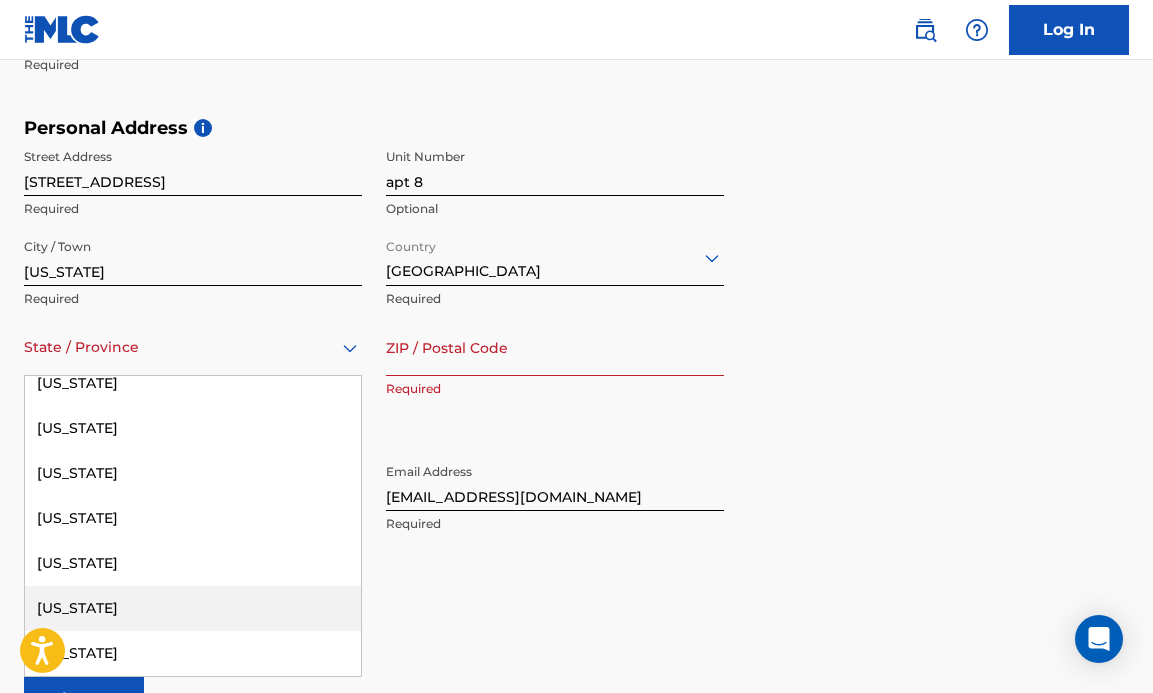 click on "[US_STATE]" at bounding box center [193, 608] 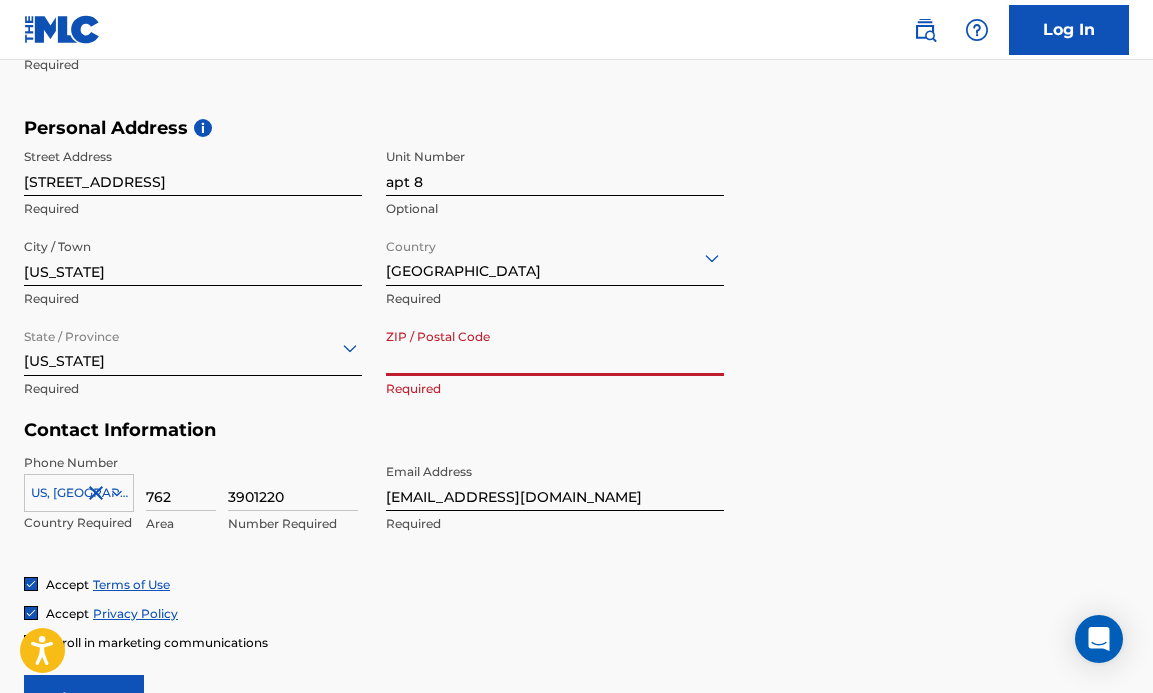 click on "ZIP / Postal Code" at bounding box center [555, 347] 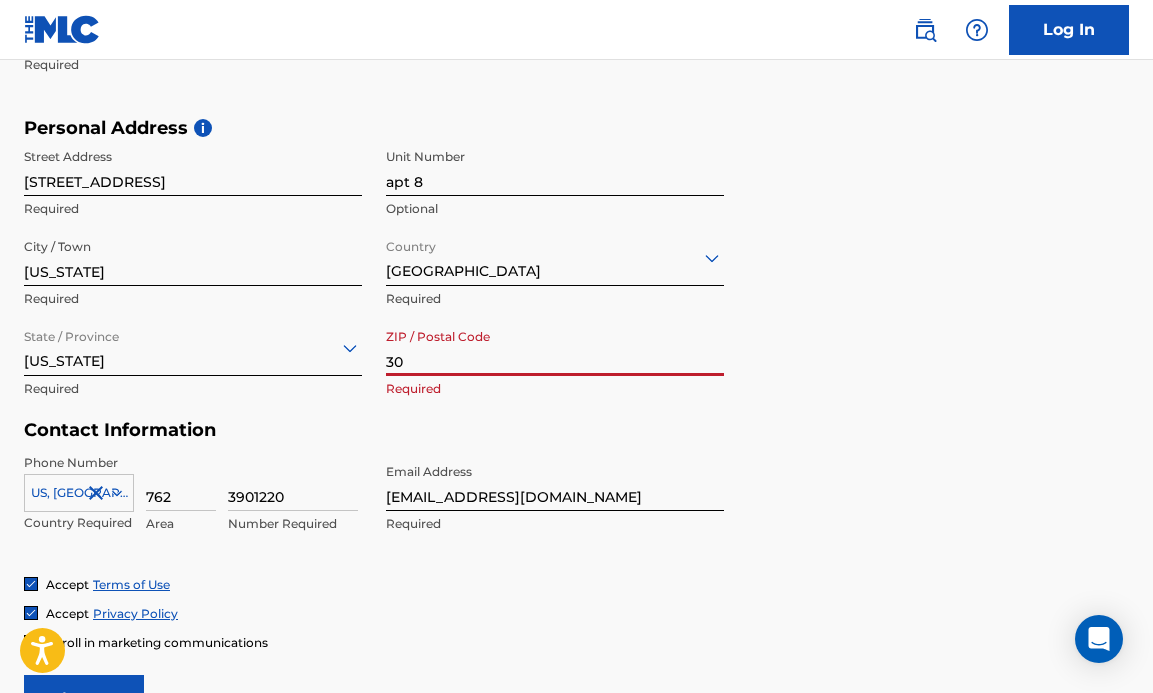 type on "3" 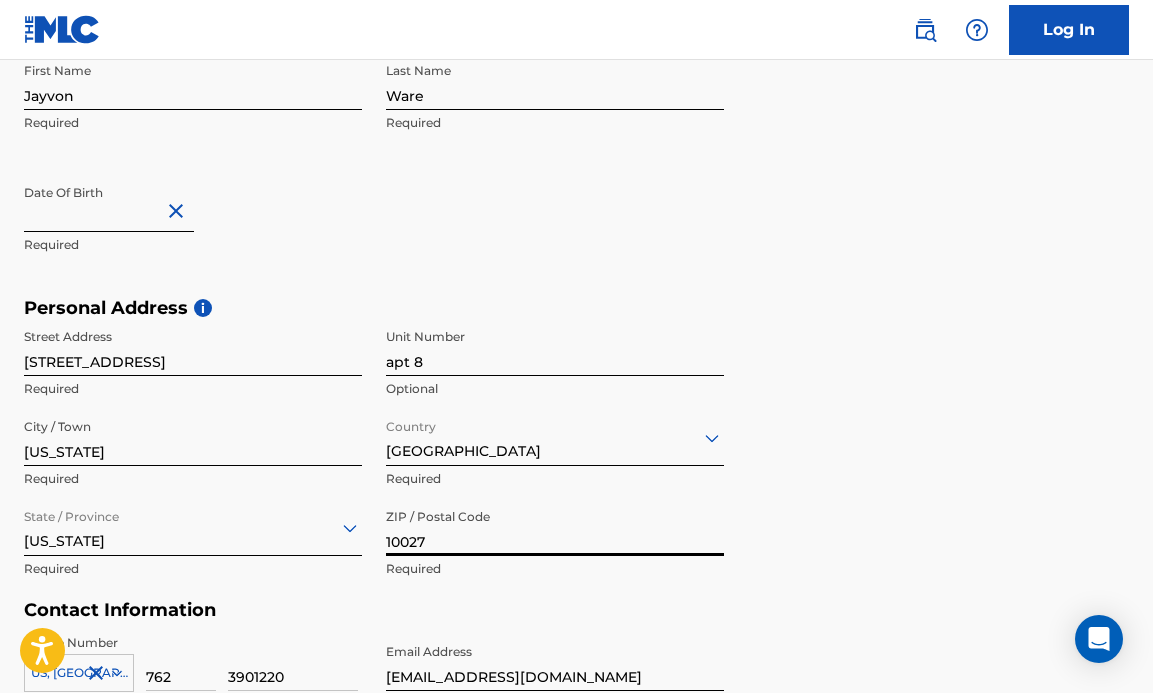 scroll, scrollTop: 870, scrollLeft: 0, axis: vertical 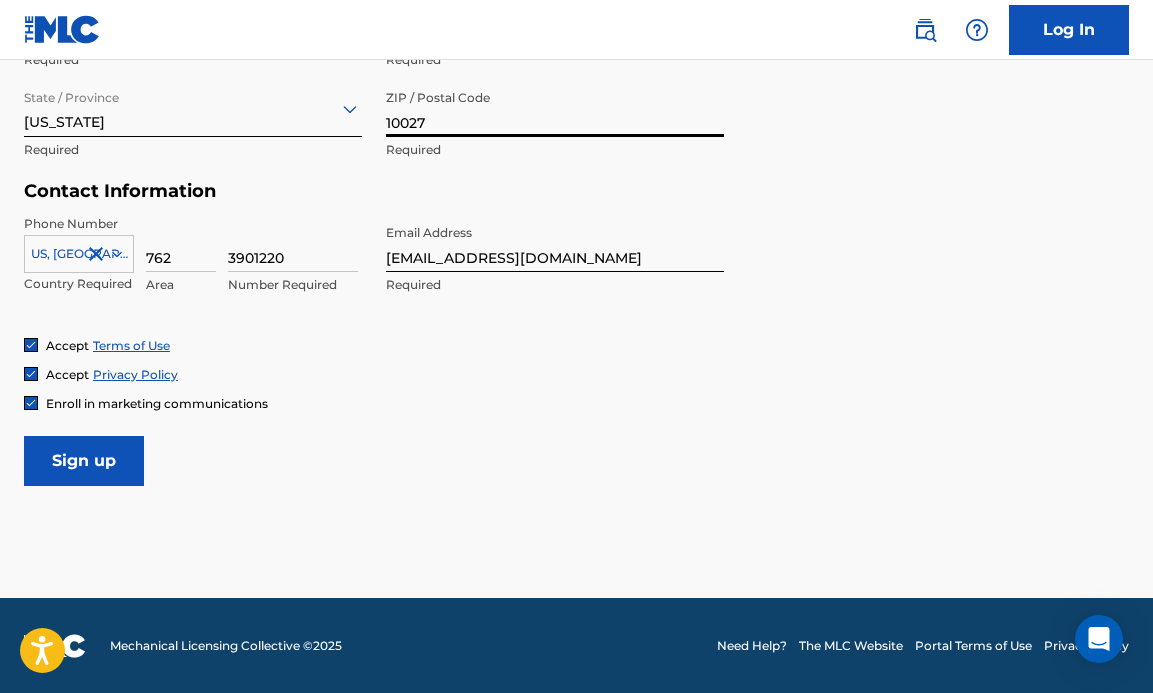 type on "10027" 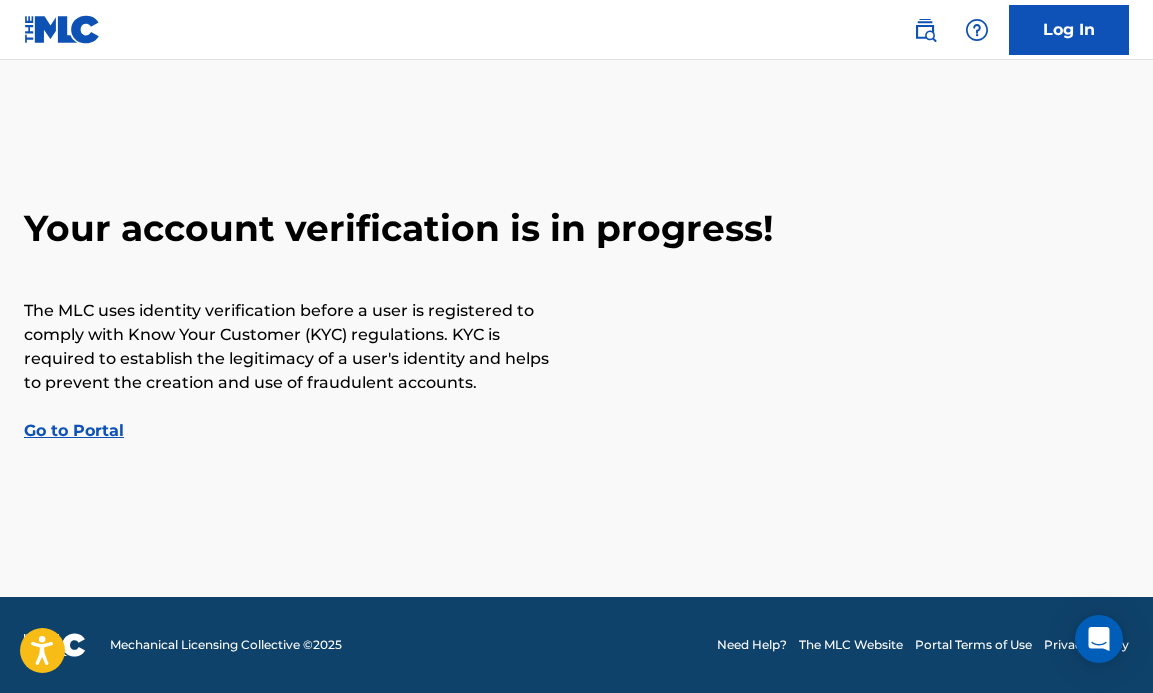 scroll, scrollTop: 0, scrollLeft: 0, axis: both 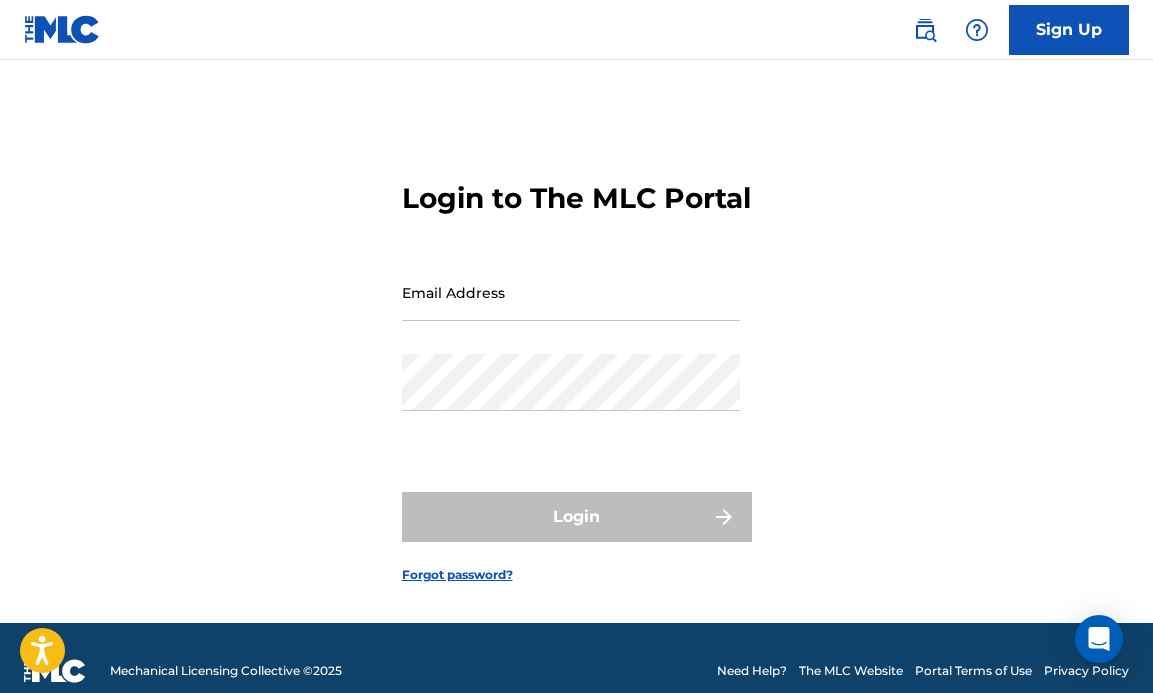 click on "Email Address" at bounding box center [571, 292] 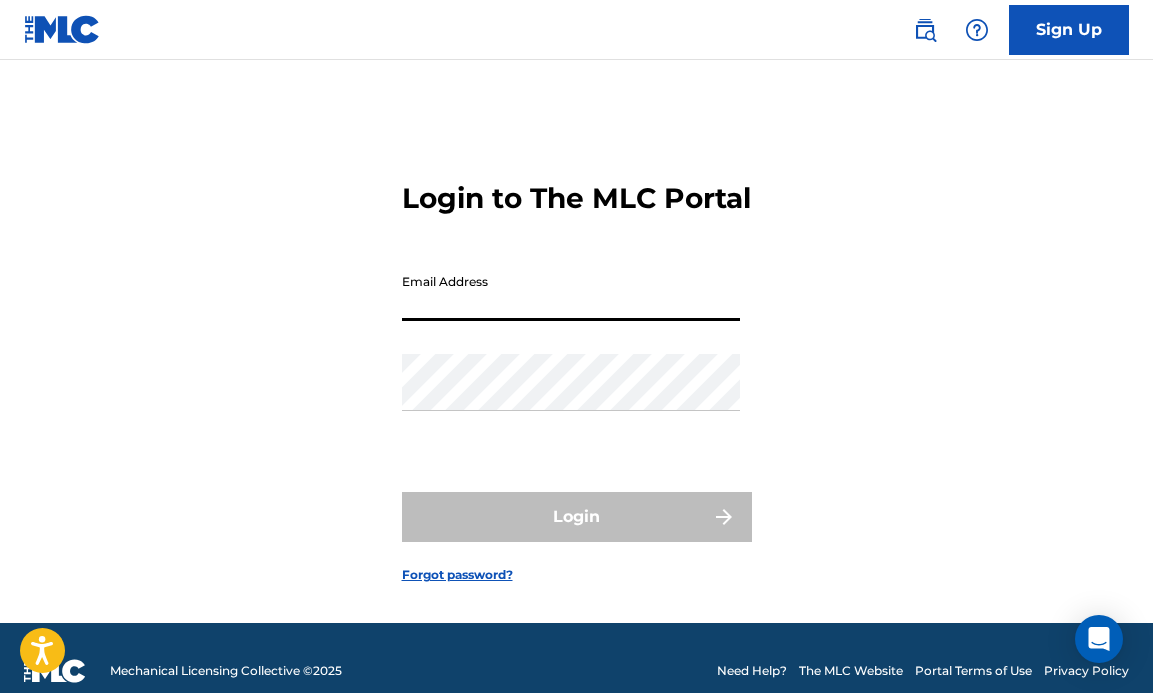 click on "Login to The MLC Portal Email Address Password Login Forgot password?" at bounding box center (576, 366) 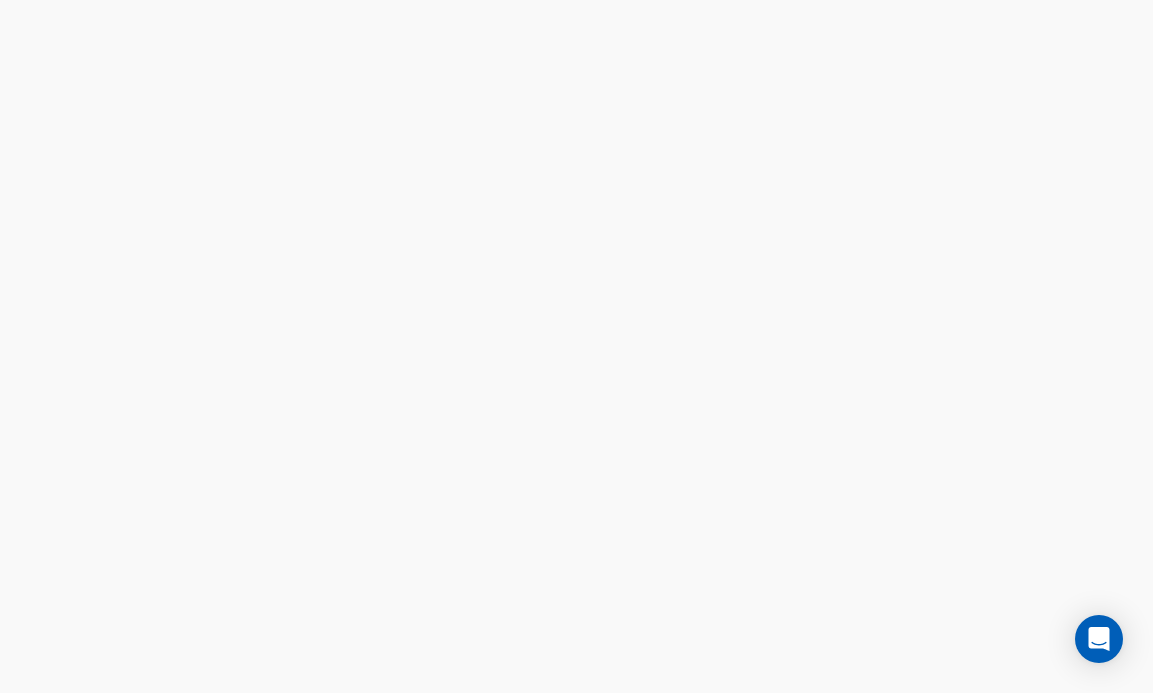 scroll, scrollTop: 0, scrollLeft: 0, axis: both 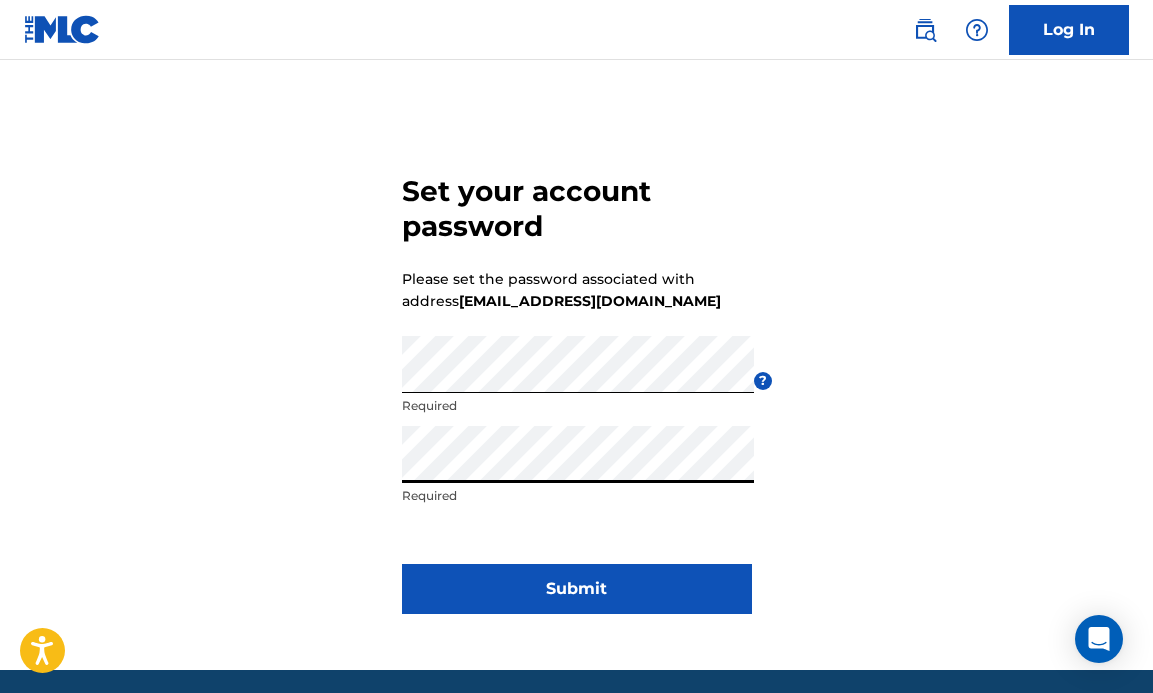 click on "Submit" at bounding box center (577, 589) 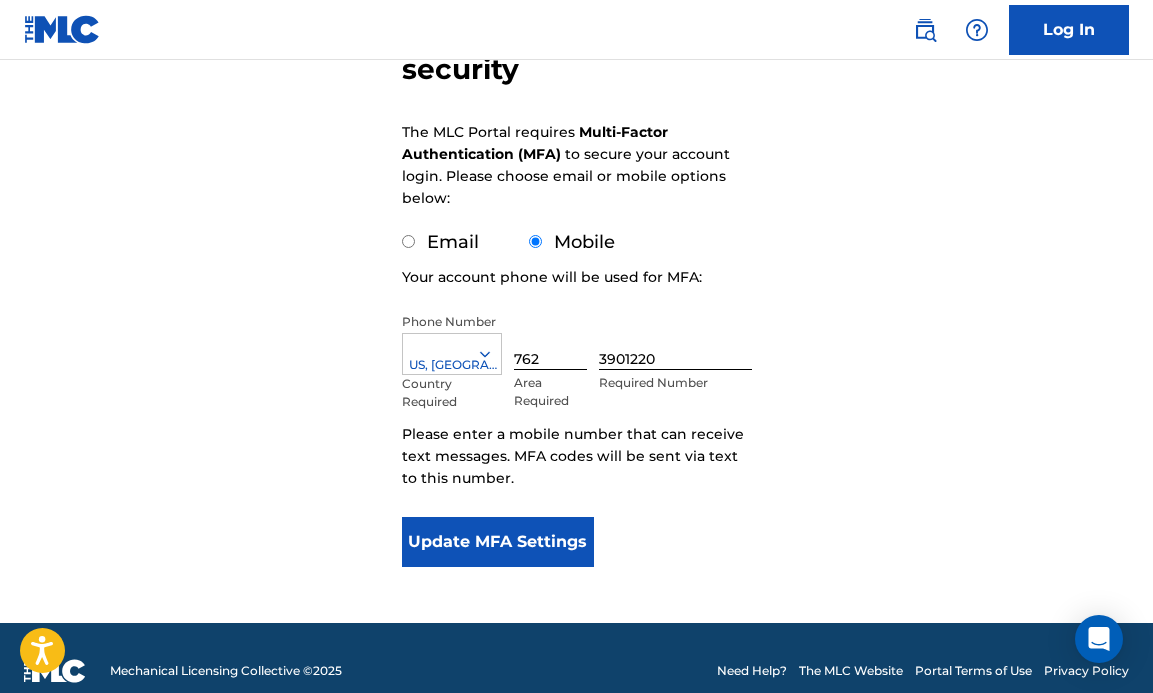 scroll, scrollTop: 269, scrollLeft: 0, axis: vertical 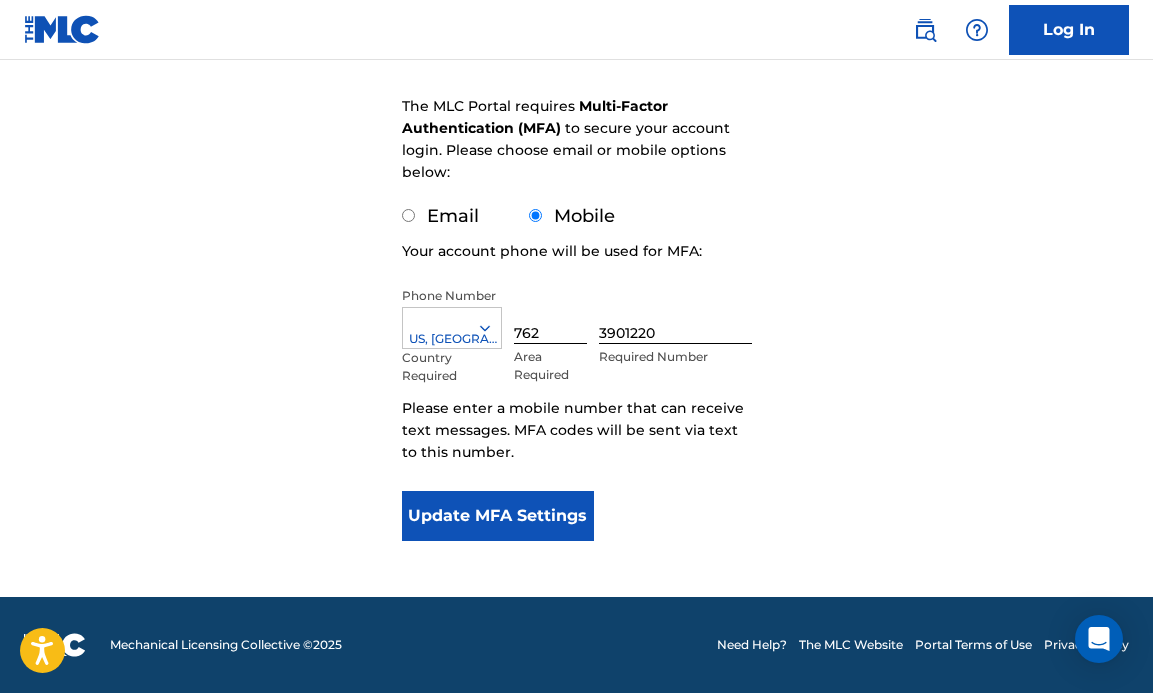 click on "Email" at bounding box center (408, 215) 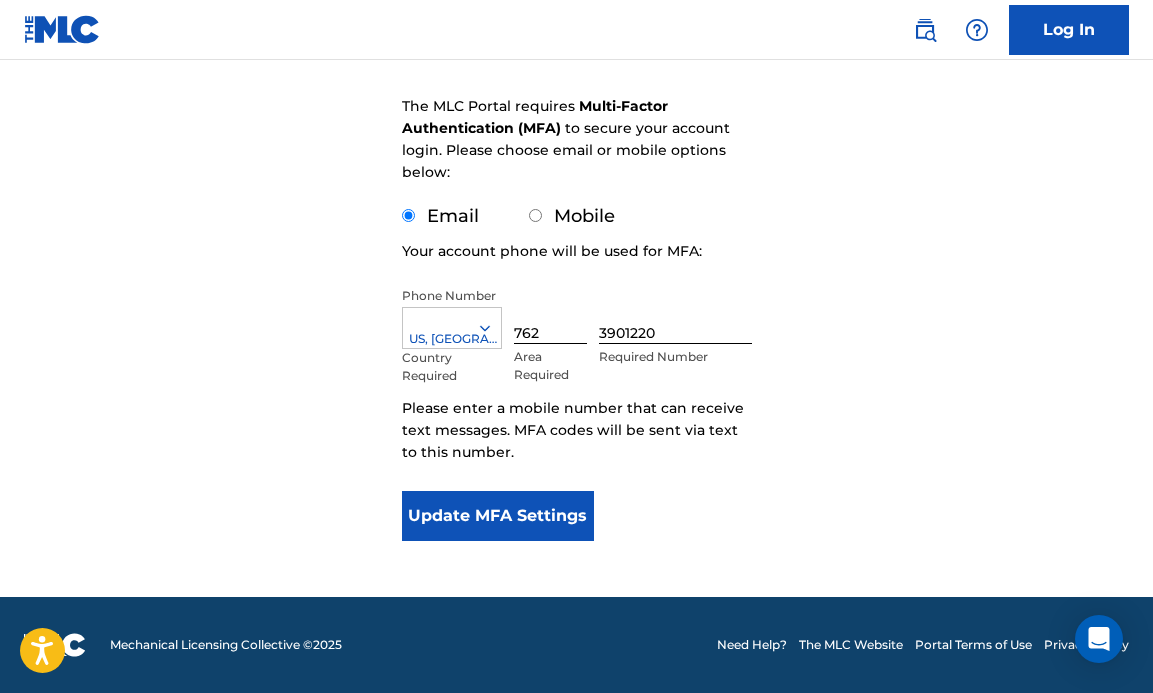 scroll, scrollTop: 90, scrollLeft: 0, axis: vertical 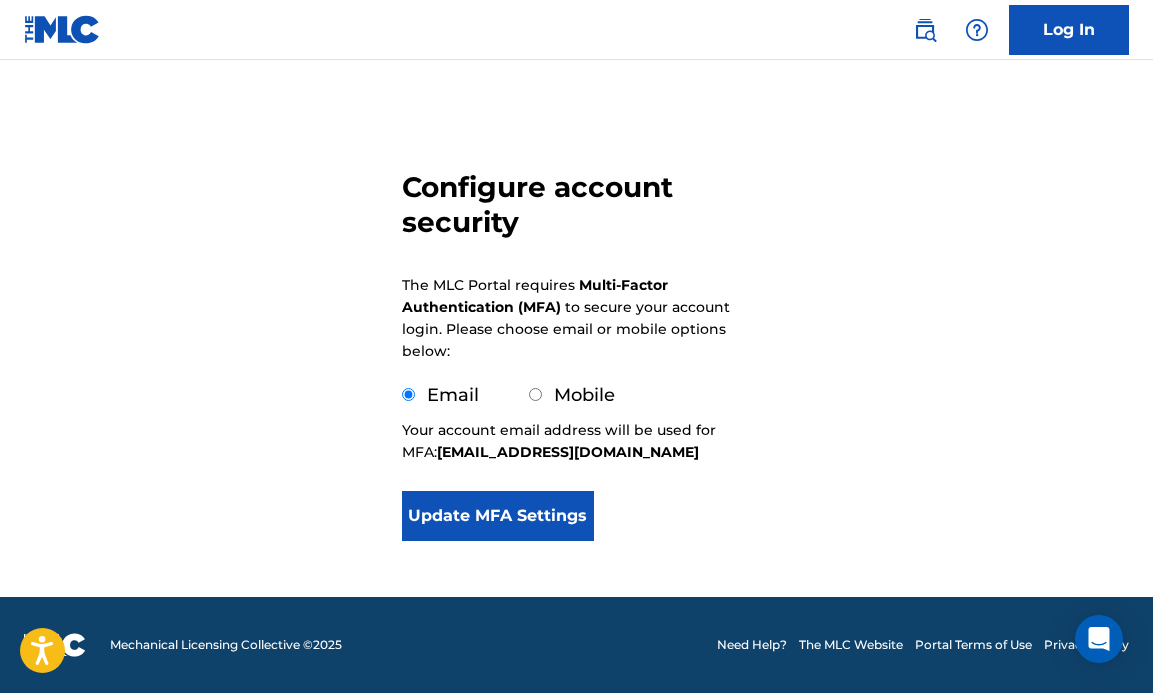 click on "Update MFA Settings" at bounding box center (498, 516) 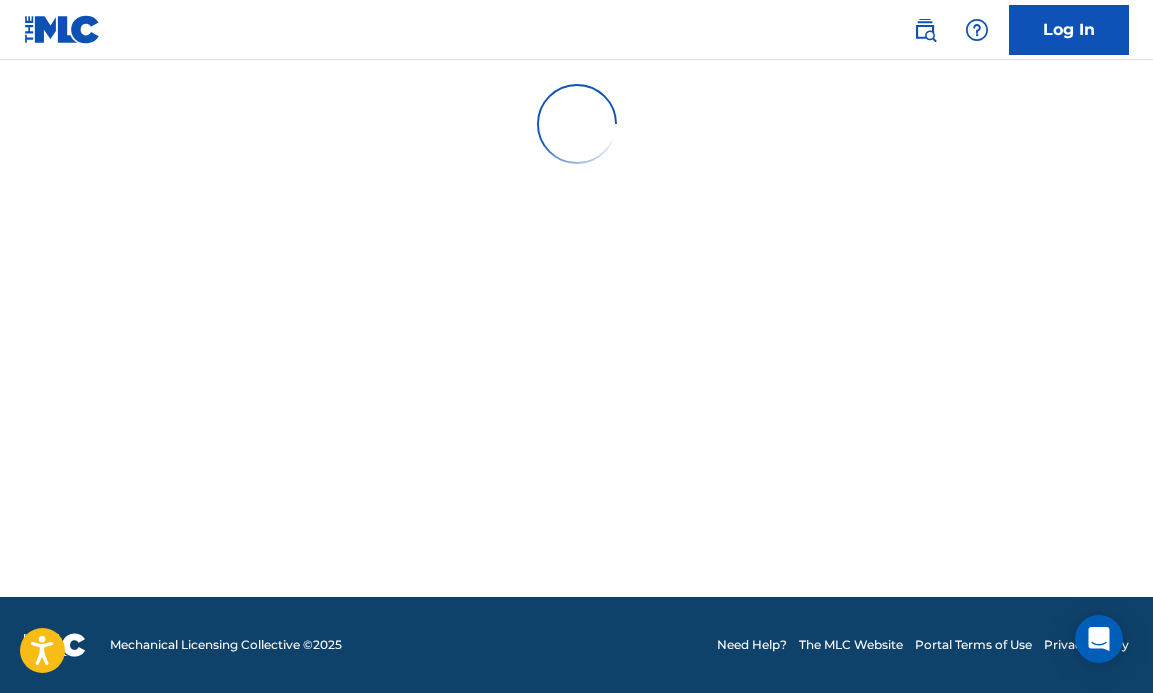 scroll, scrollTop: 0, scrollLeft: 0, axis: both 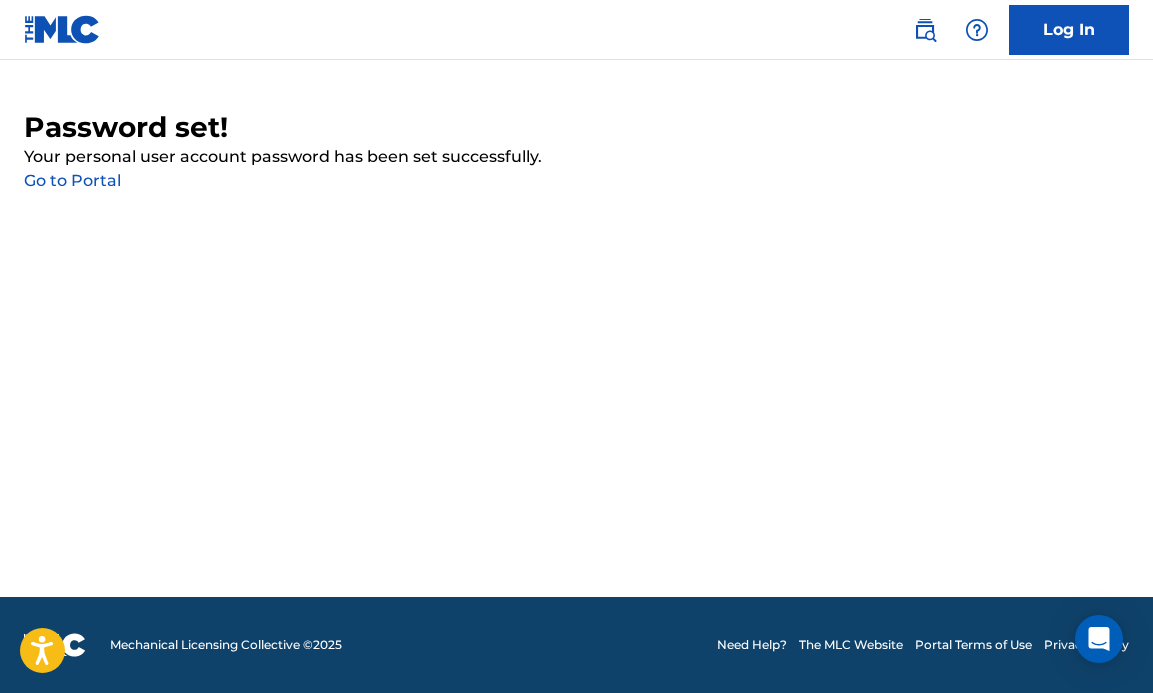 click on "Go to Portal" at bounding box center [72, 180] 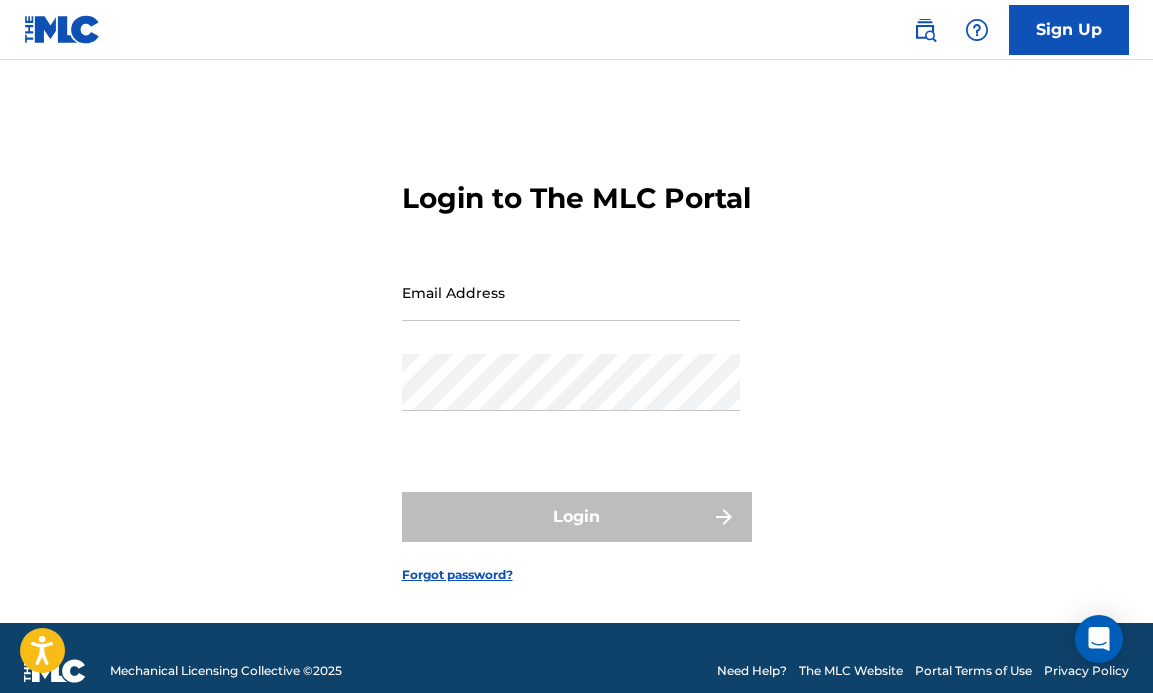 click on "Email Address" at bounding box center (571, 292) 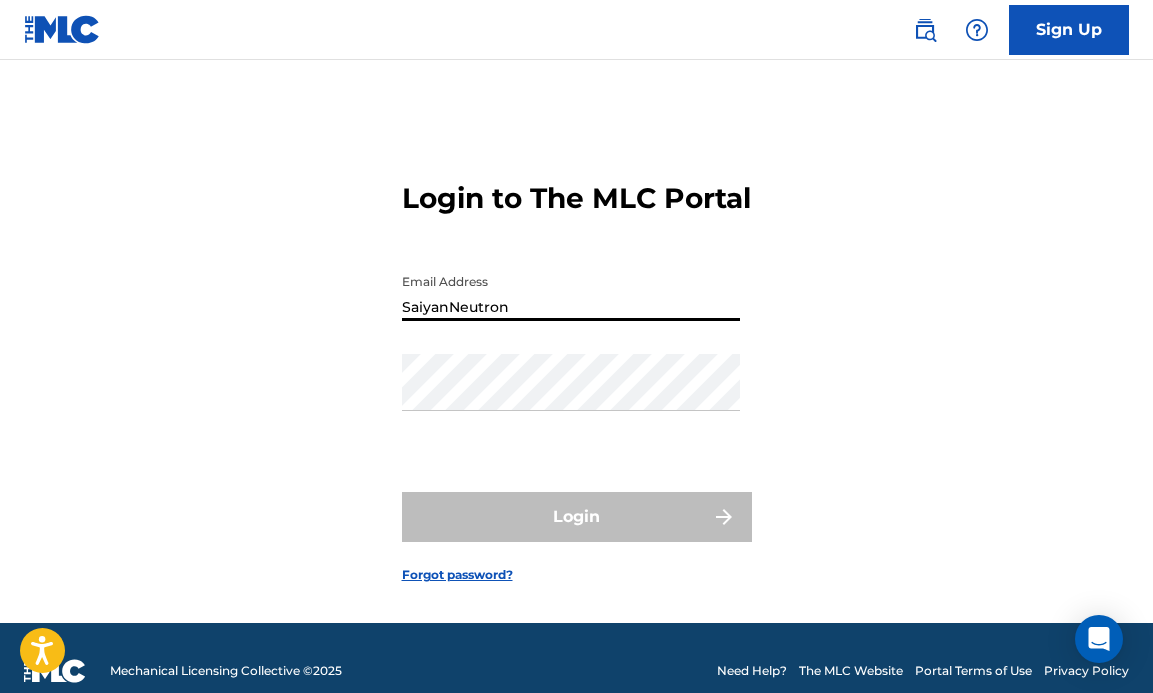click on "SaiyanNeutron" at bounding box center [571, 292] 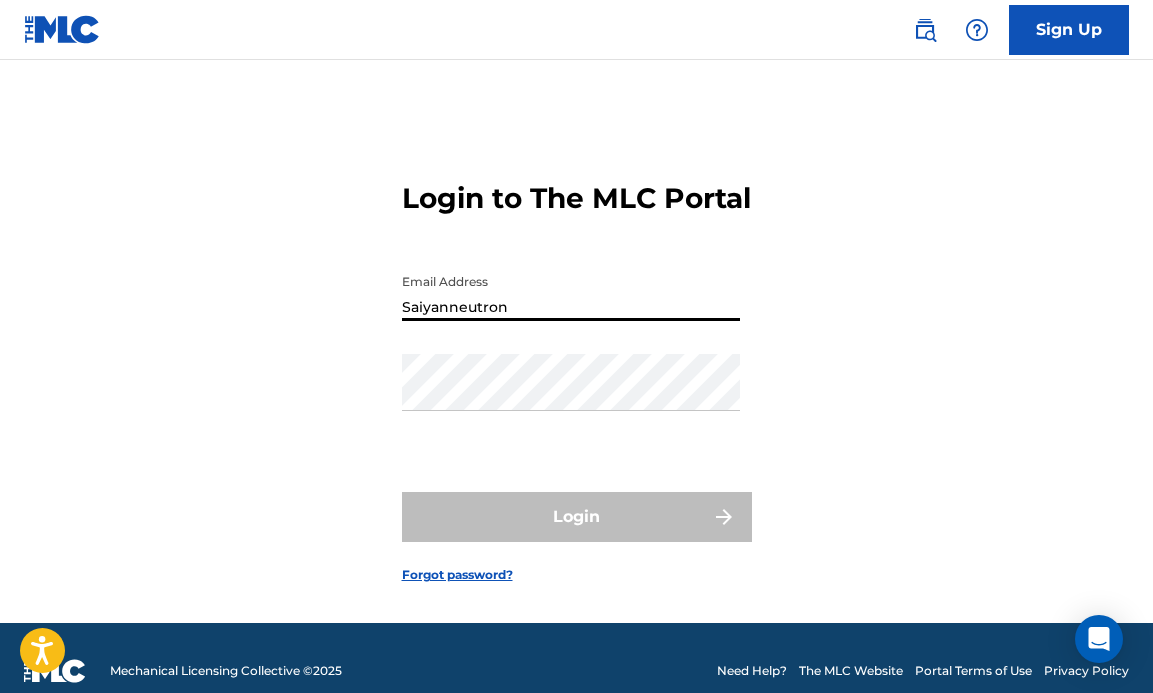 click on "Saiyanneutron" at bounding box center (571, 292) 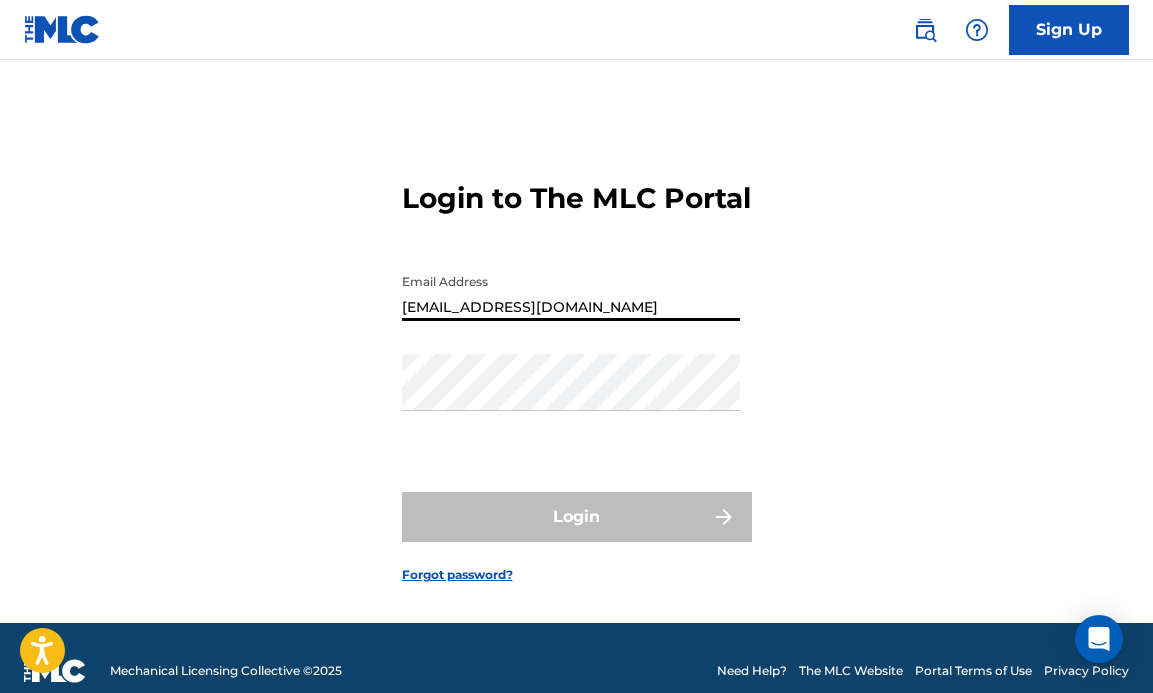 type on "[EMAIL_ADDRESS][DOMAIN_NAME]" 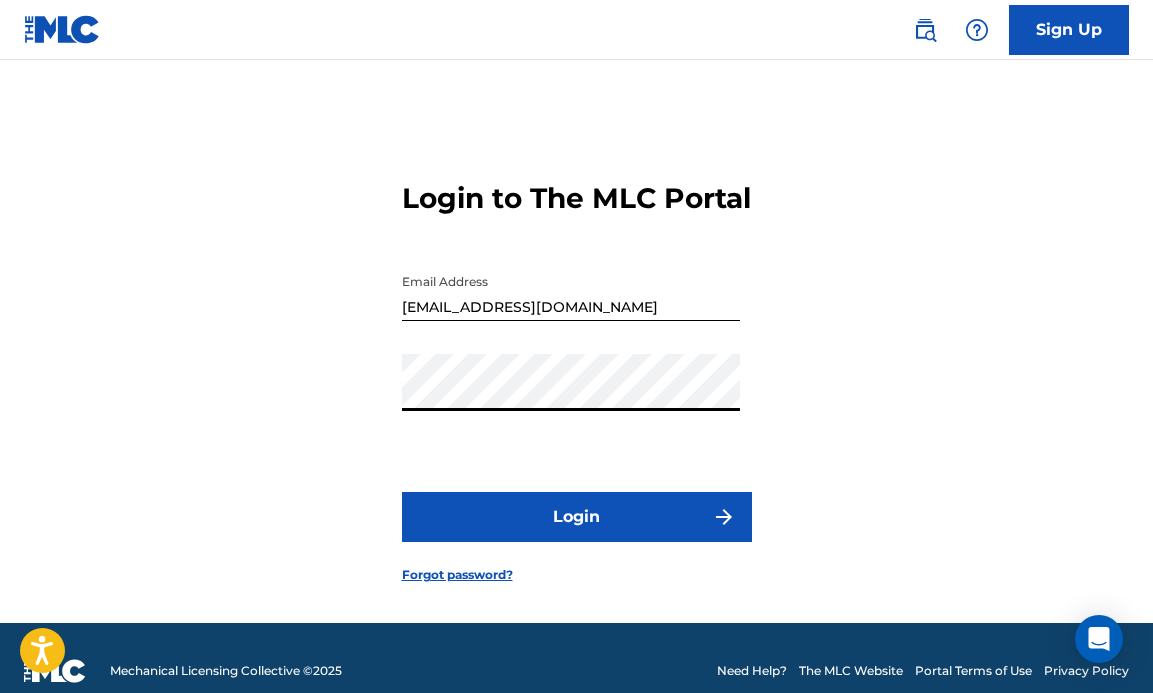 click on "Login" at bounding box center (577, 517) 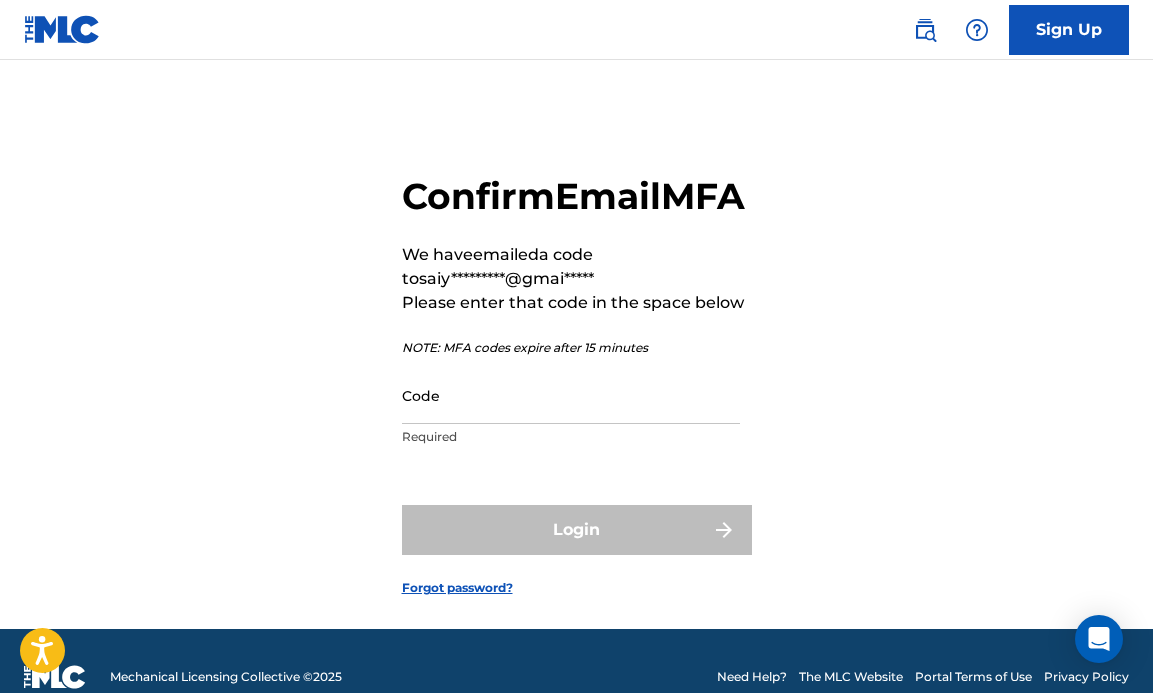 click on "Code" at bounding box center [571, 395] 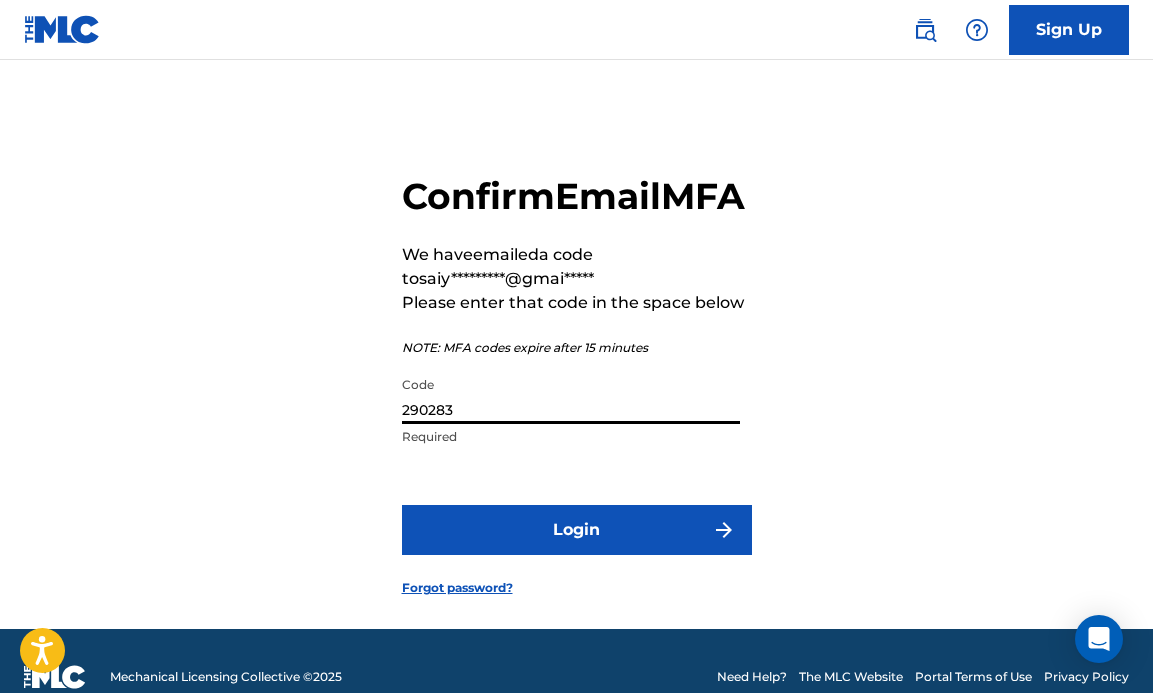 type on "290283" 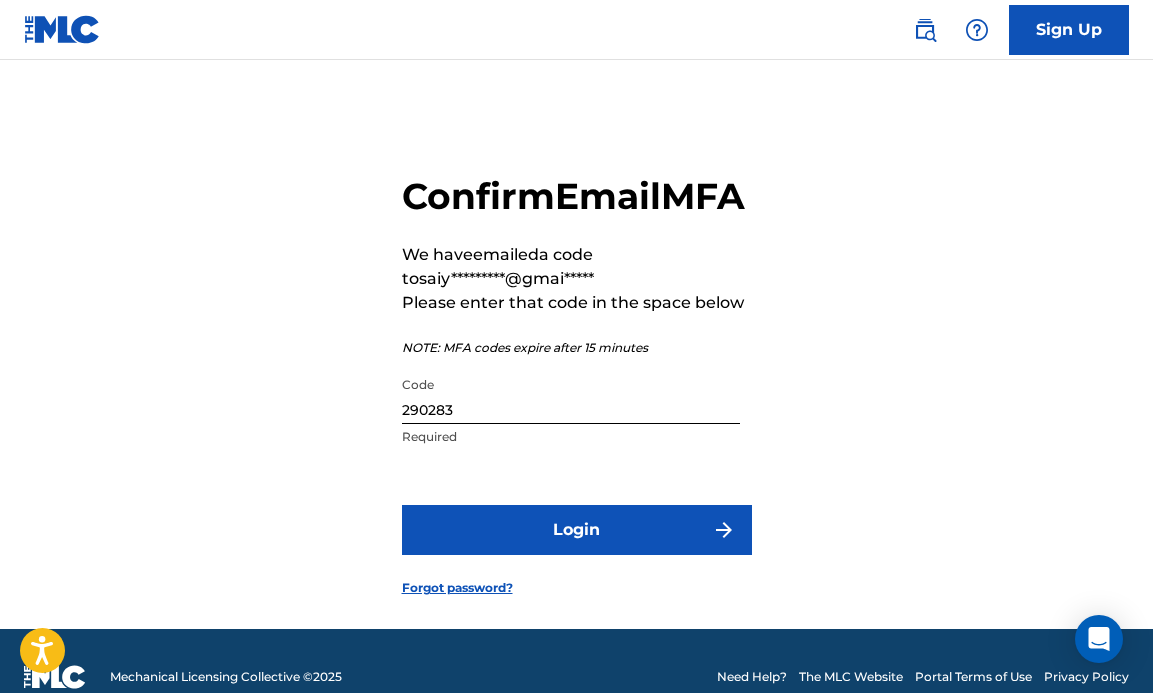 click on "Login" at bounding box center (577, 530) 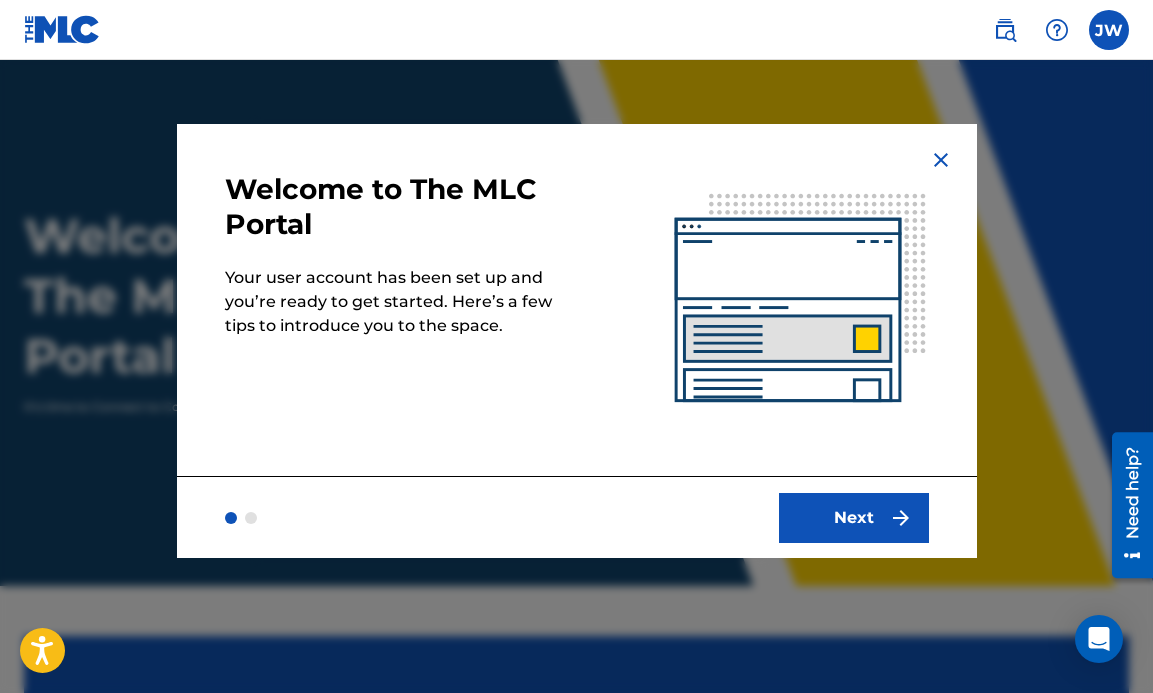 scroll, scrollTop: 0, scrollLeft: 0, axis: both 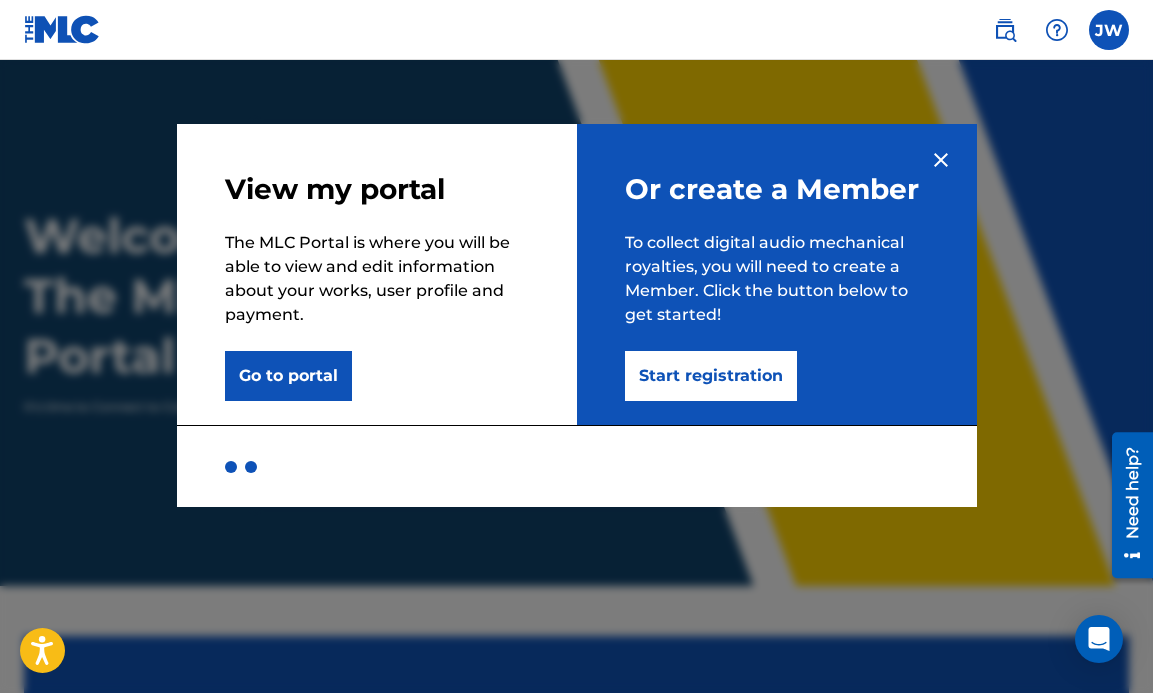 click on "Start registration" at bounding box center [711, 376] 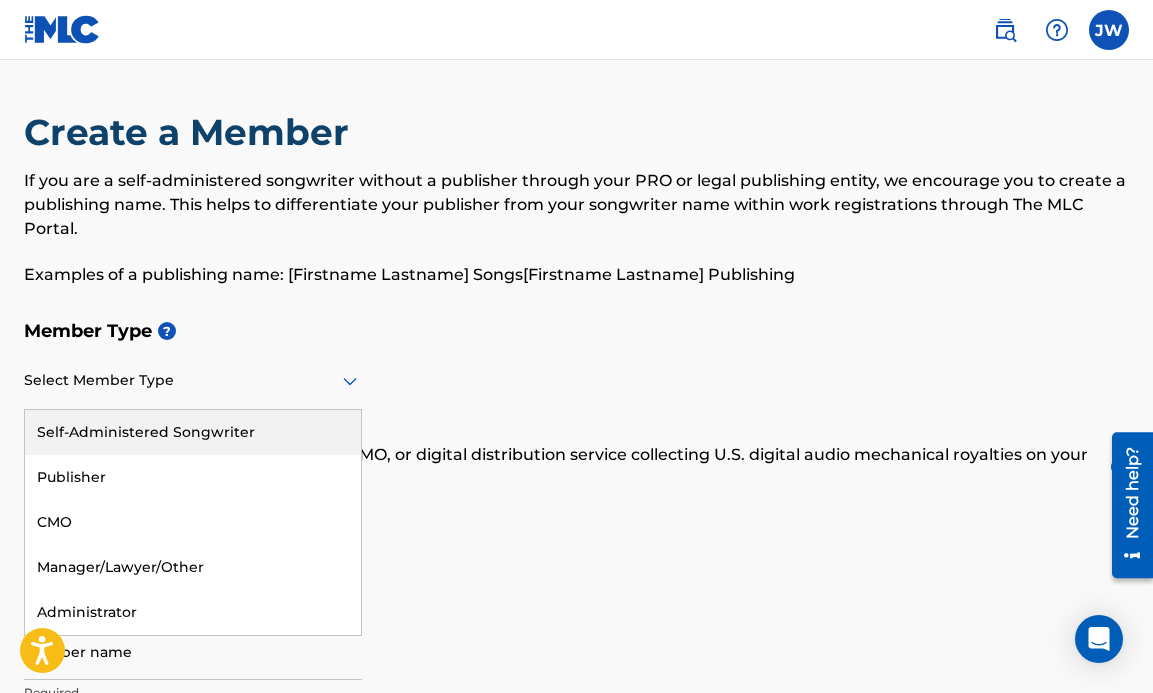 drag, startPoint x: 314, startPoint y: 377, endPoint x: 326, endPoint y: 338, distance: 40.804413 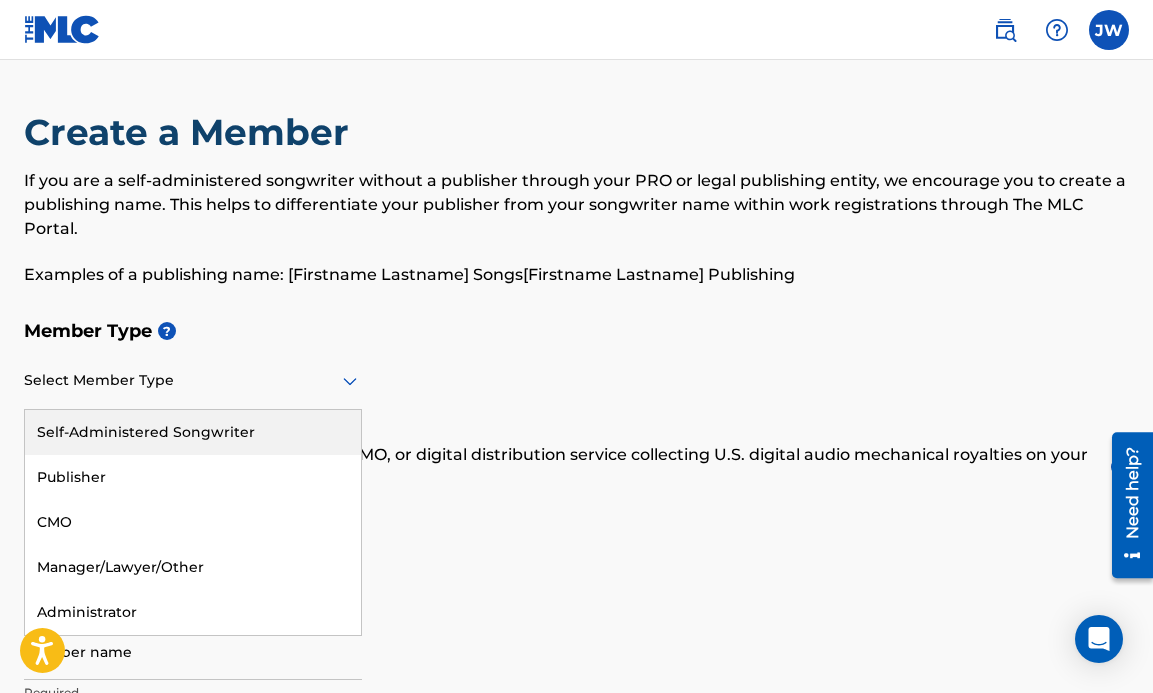 click on "Member Type ?" at bounding box center [576, 331] 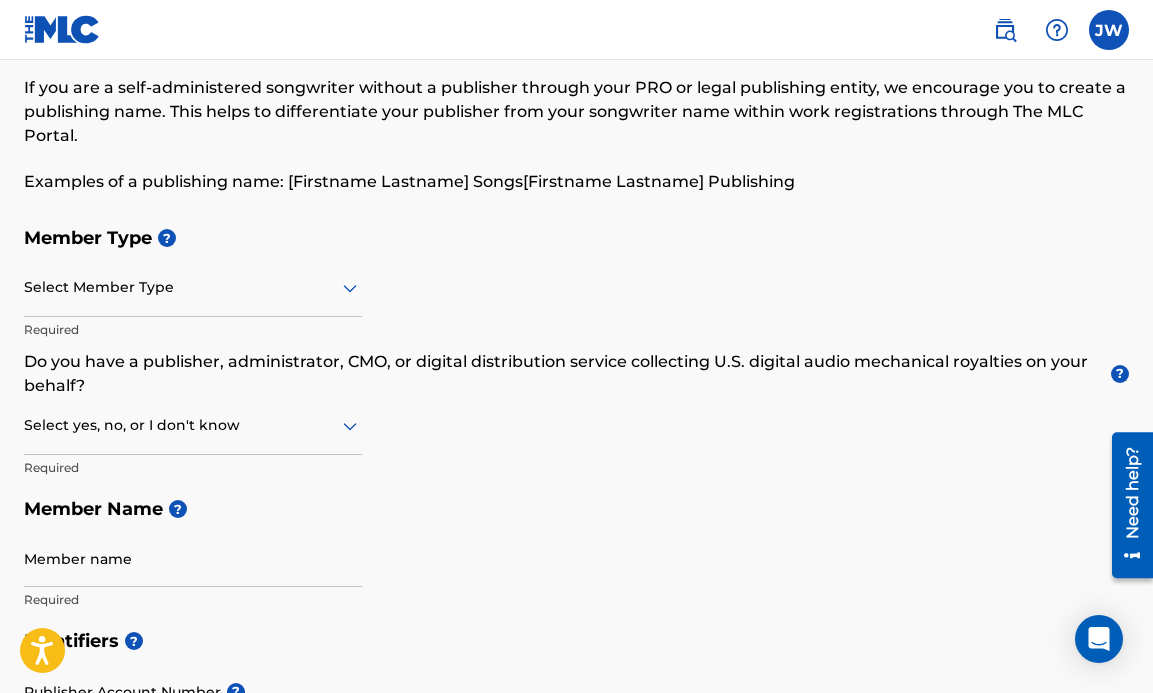 scroll, scrollTop: 126, scrollLeft: 0, axis: vertical 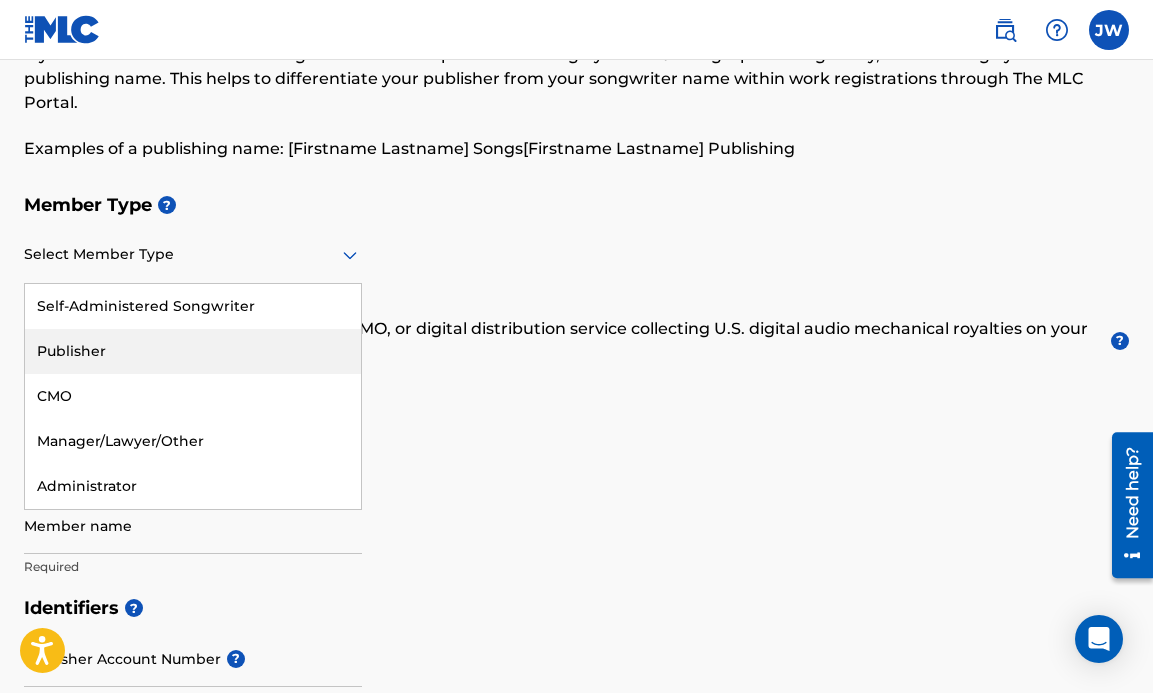 drag, startPoint x: 215, startPoint y: 252, endPoint x: 195, endPoint y: 347, distance: 97.082436 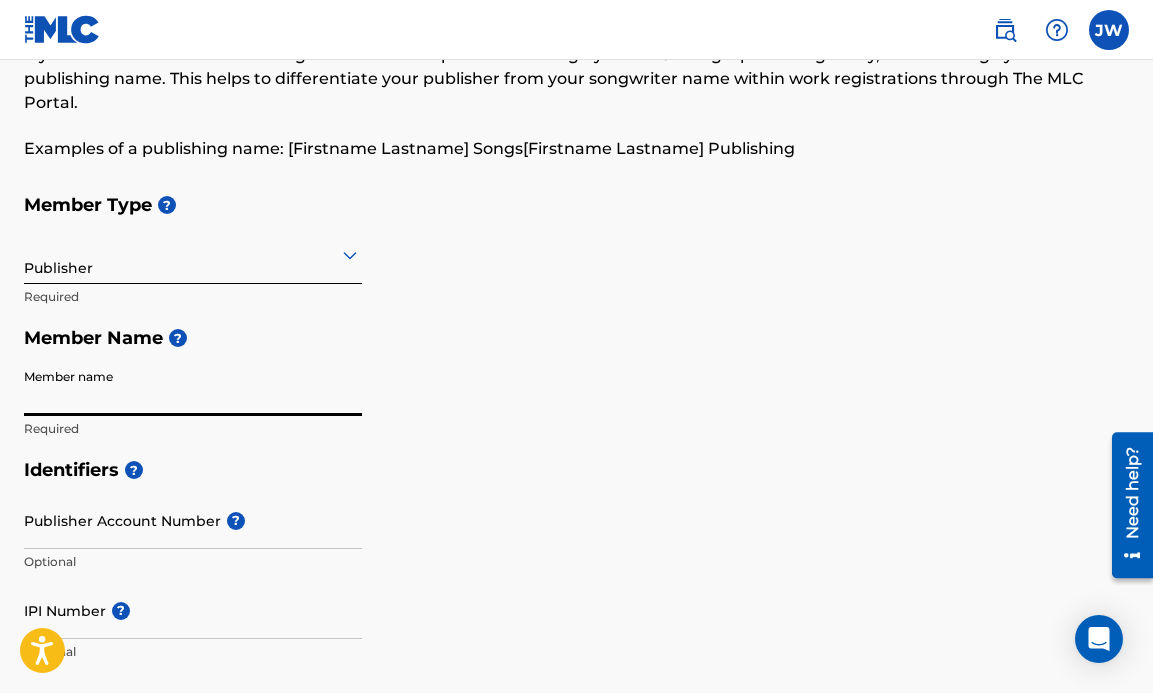 drag, startPoint x: 153, startPoint y: 393, endPoint x: 266, endPoint y: 317, distance: 136.18002 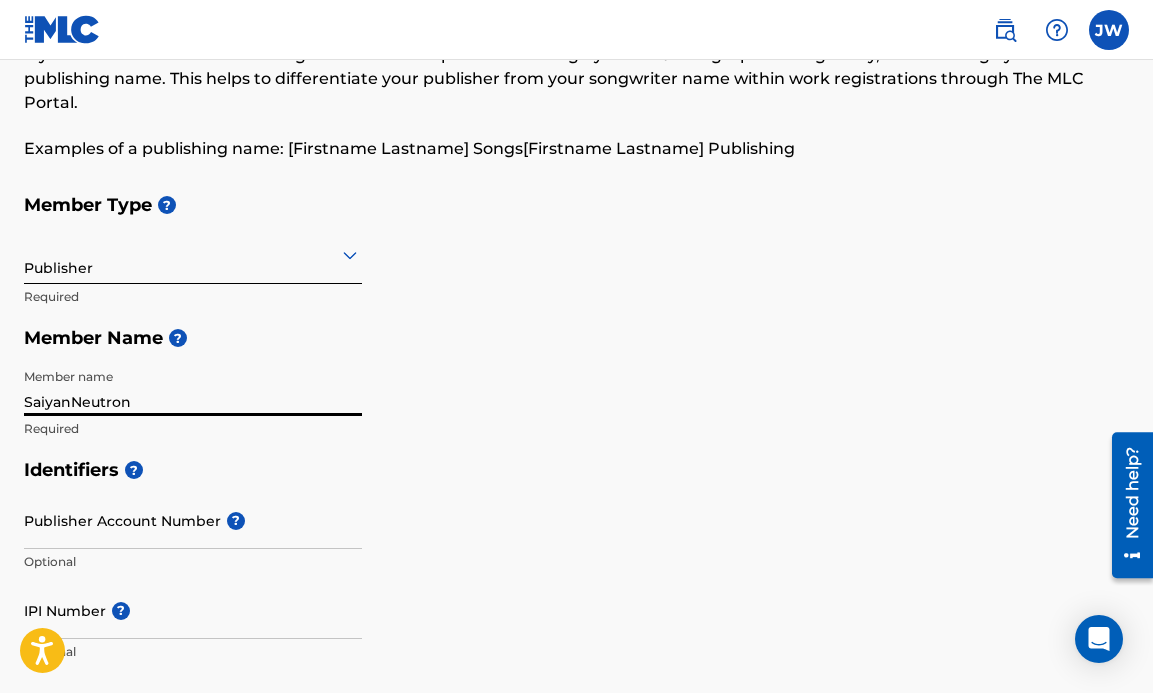 type on "SaiyanNeutron" 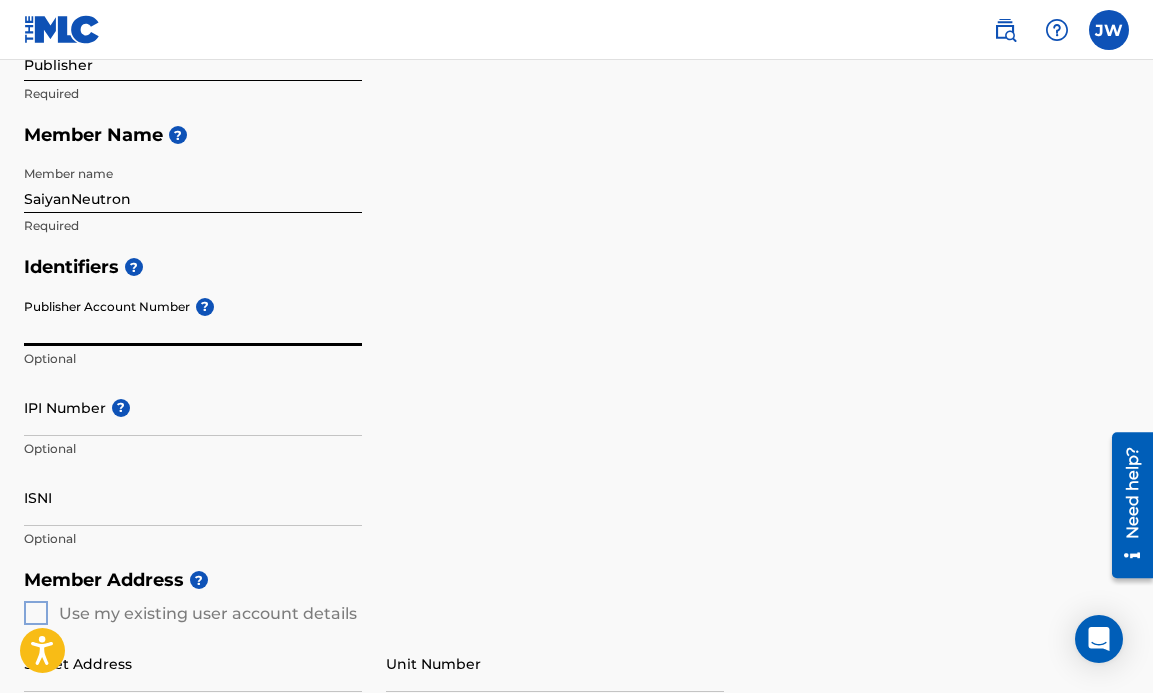 scroll, scrollTop: 328, scrollLeft: 0, axis: vertical 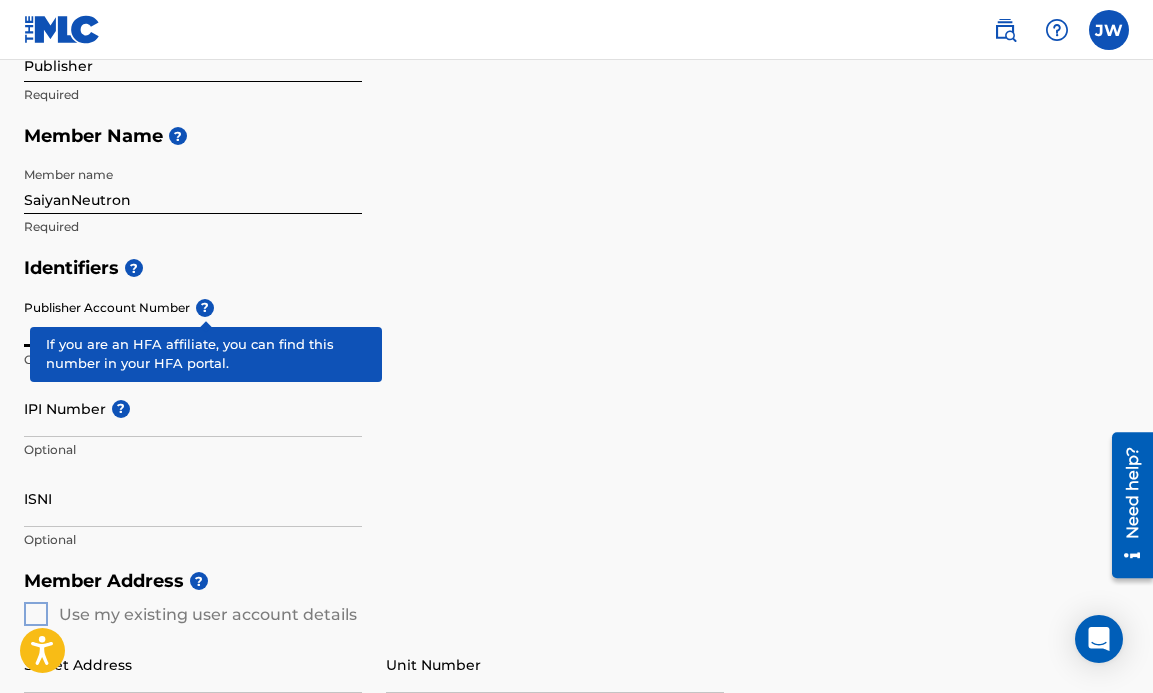 click on "Publisher Account Number ? Optional" at bounding box center [193, 335] 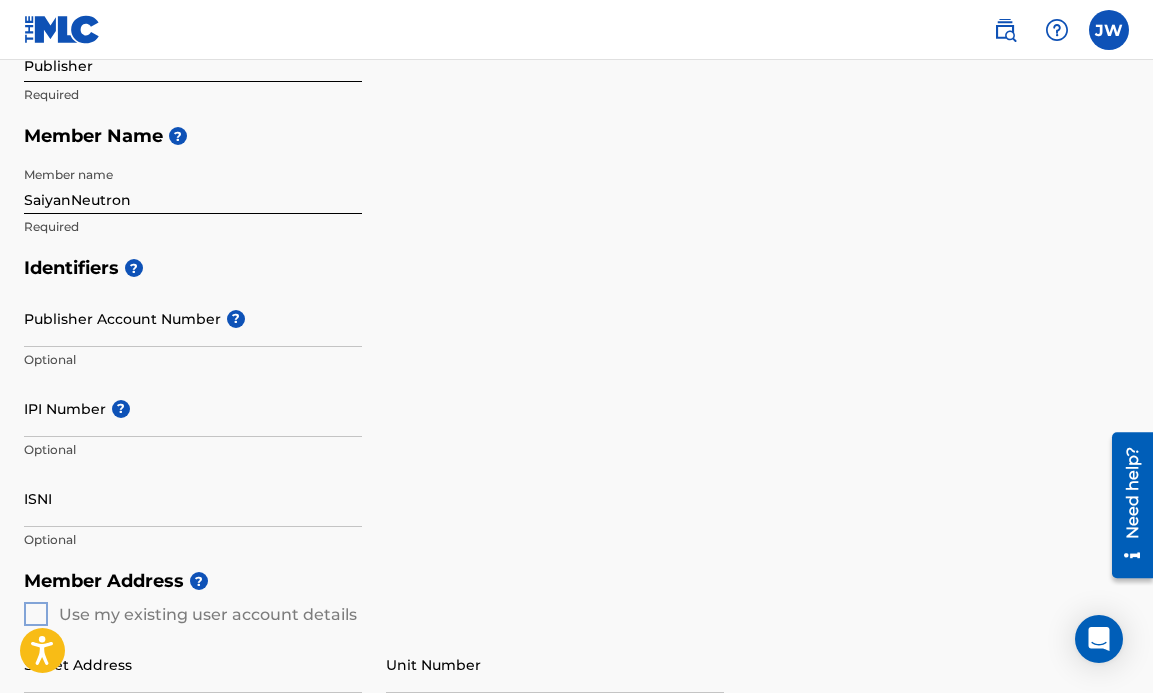 click on "?" at bounding box center (236, 319) 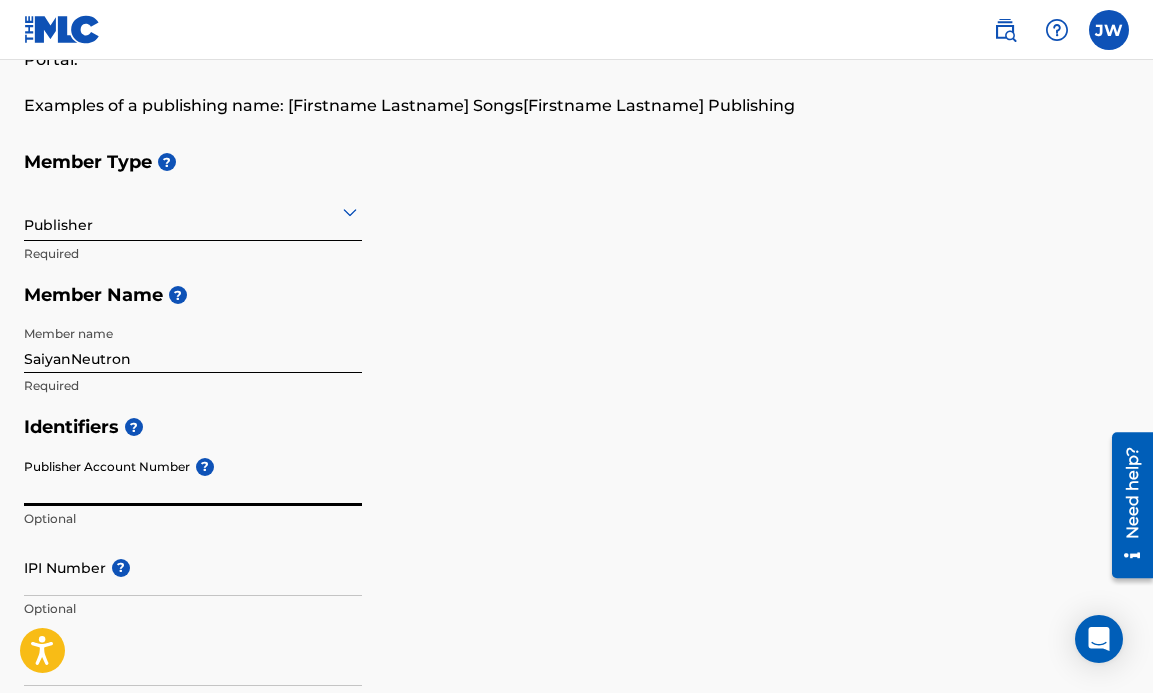 scroll, scrollTop: 0, scrollLeft: 0, axis: both 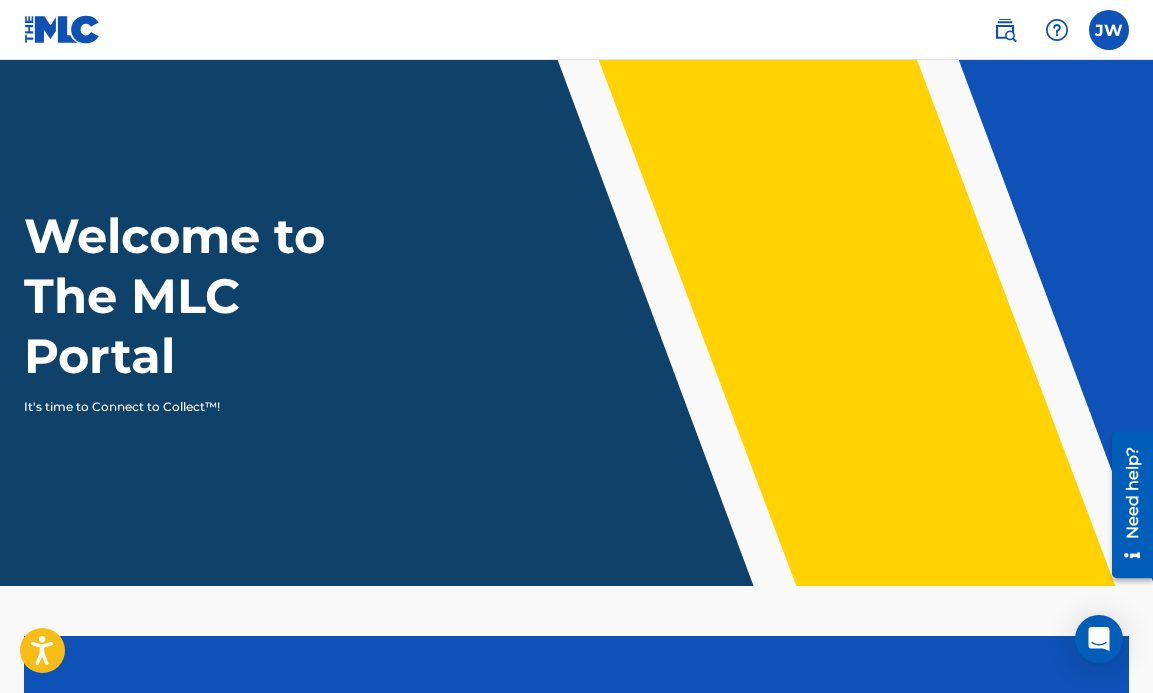 click at bounding box center (1109, 30) 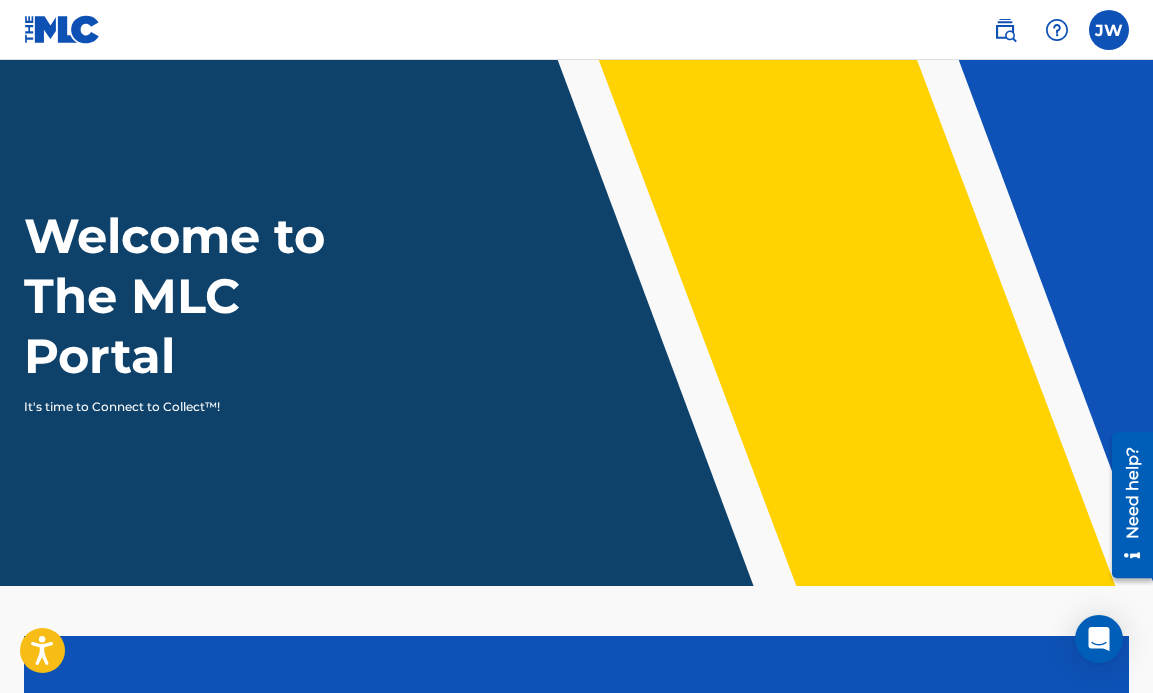 click at bounding box center [62, 29] 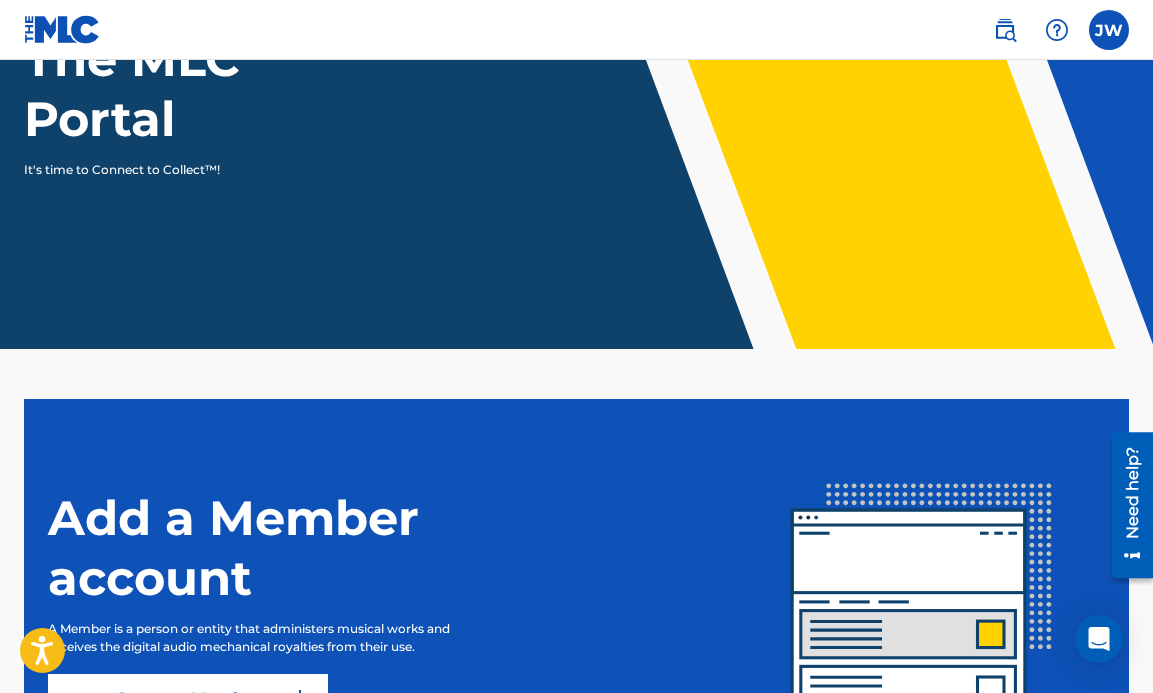 scroll, scrollTop: 453, scrollLeft: 0, axis: vertical 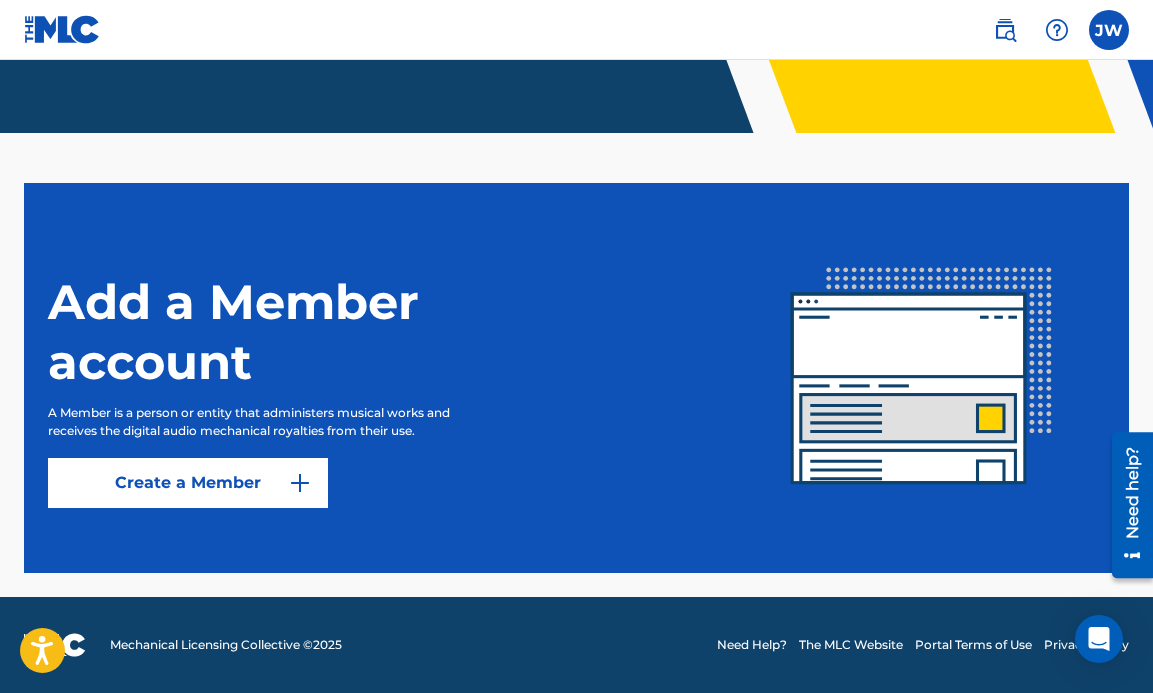 click on "Create a Member" at bounding box center (188, 483) 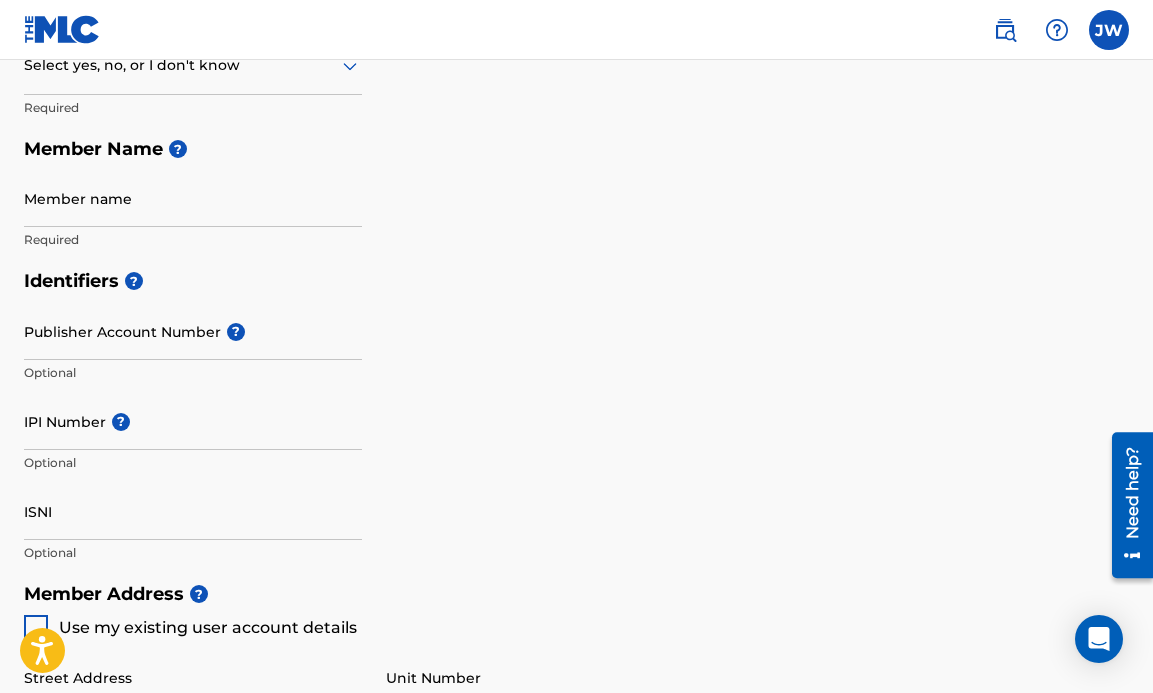 scroll, scrollTop: 0, scrollLeft: 0, axis: both 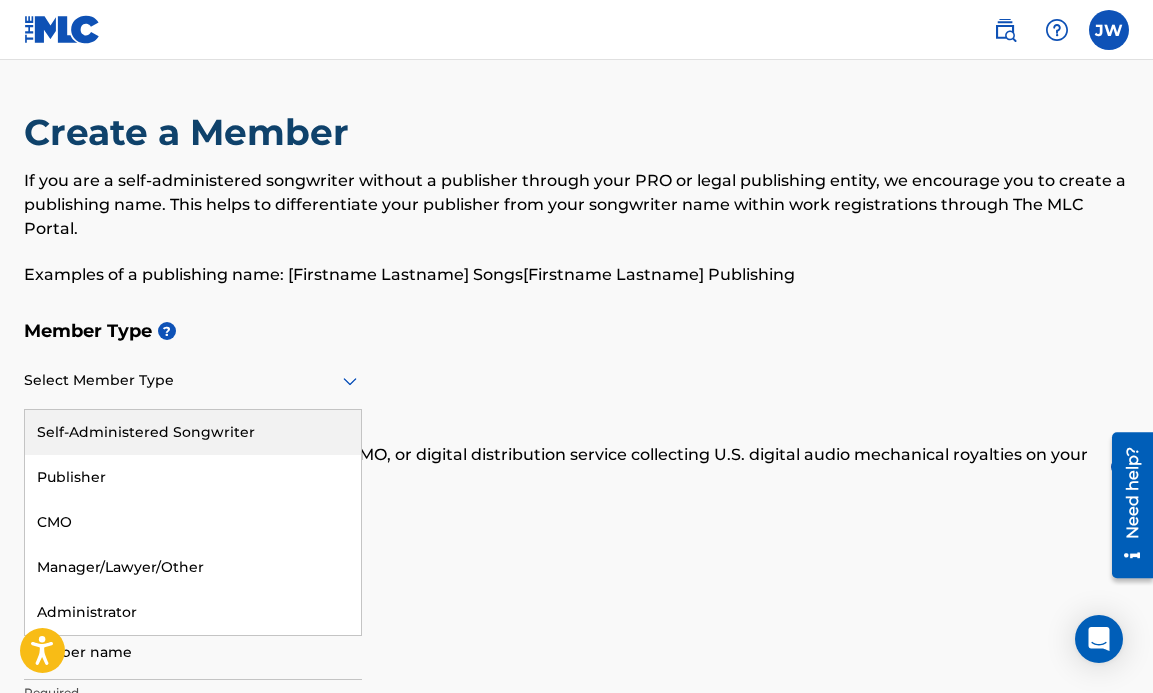 click at bounding box center [193, 380] 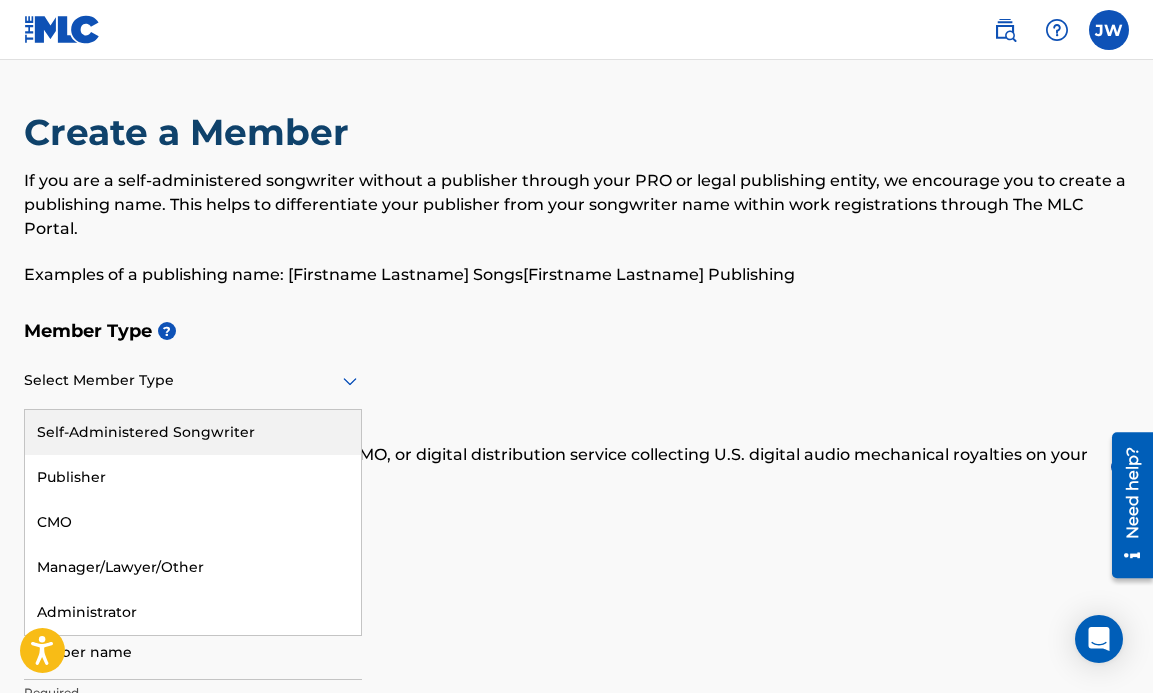 click on "Self-Administered Songwriter" at bounding box center (193, 432) 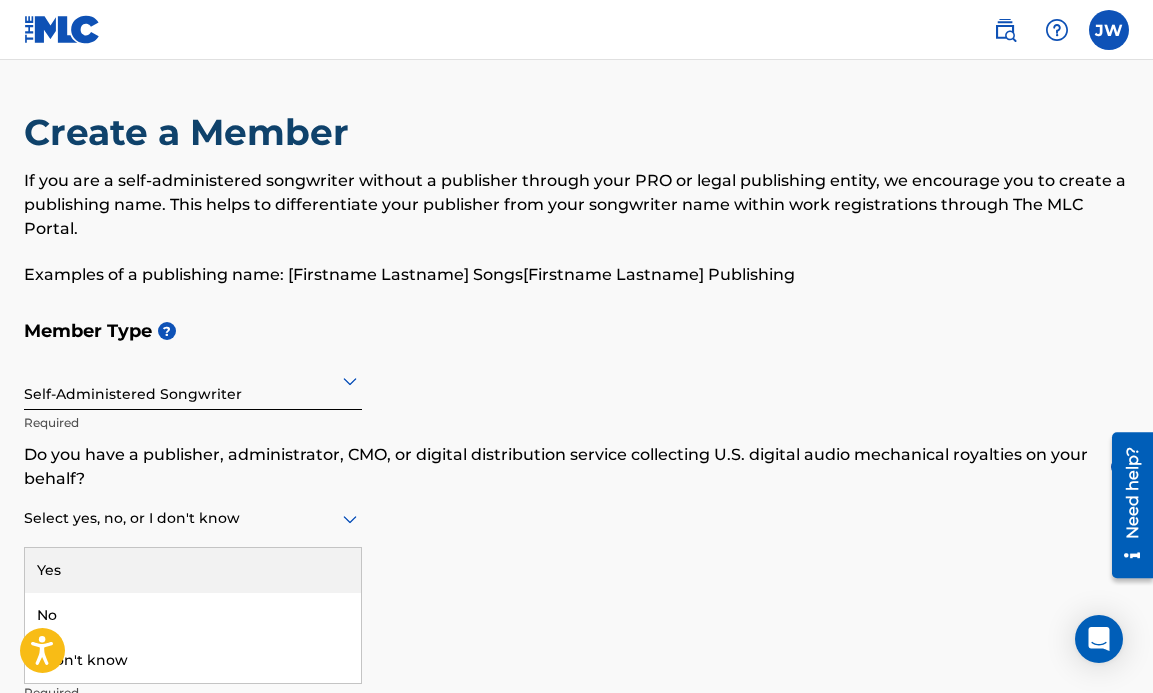 click at bounding box center [193, 518] 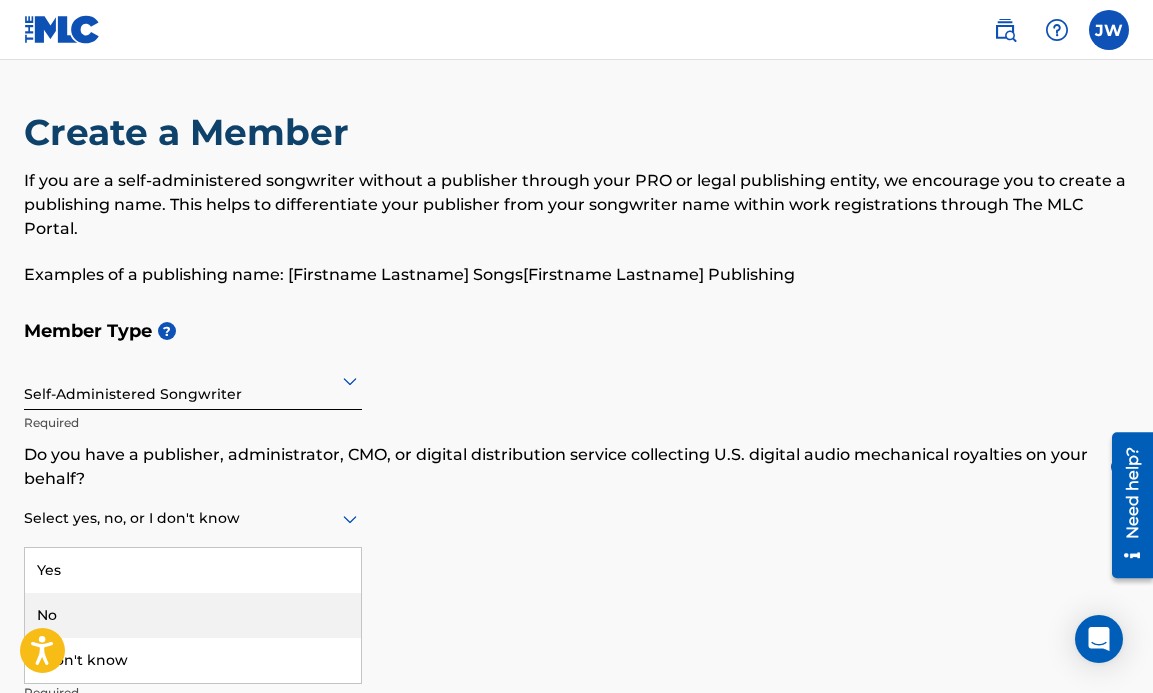 click on "No" at bounding box center (193, 615) 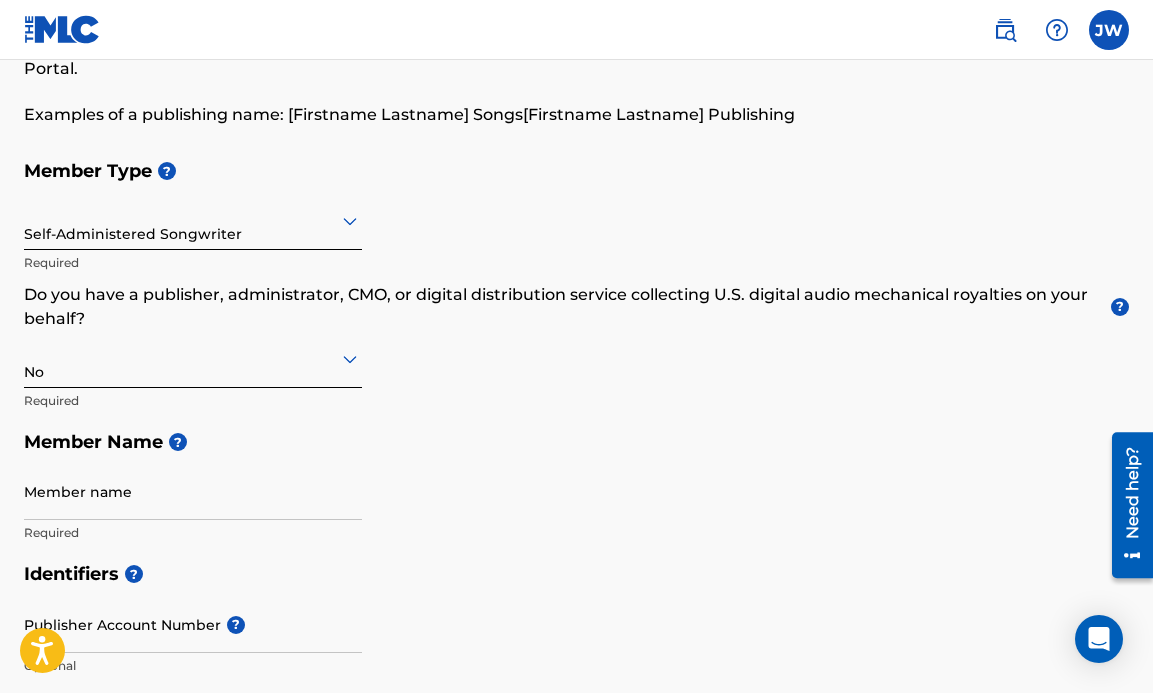 scroll, scrollTop: 169, scrollLeft: 0, axis: vertical 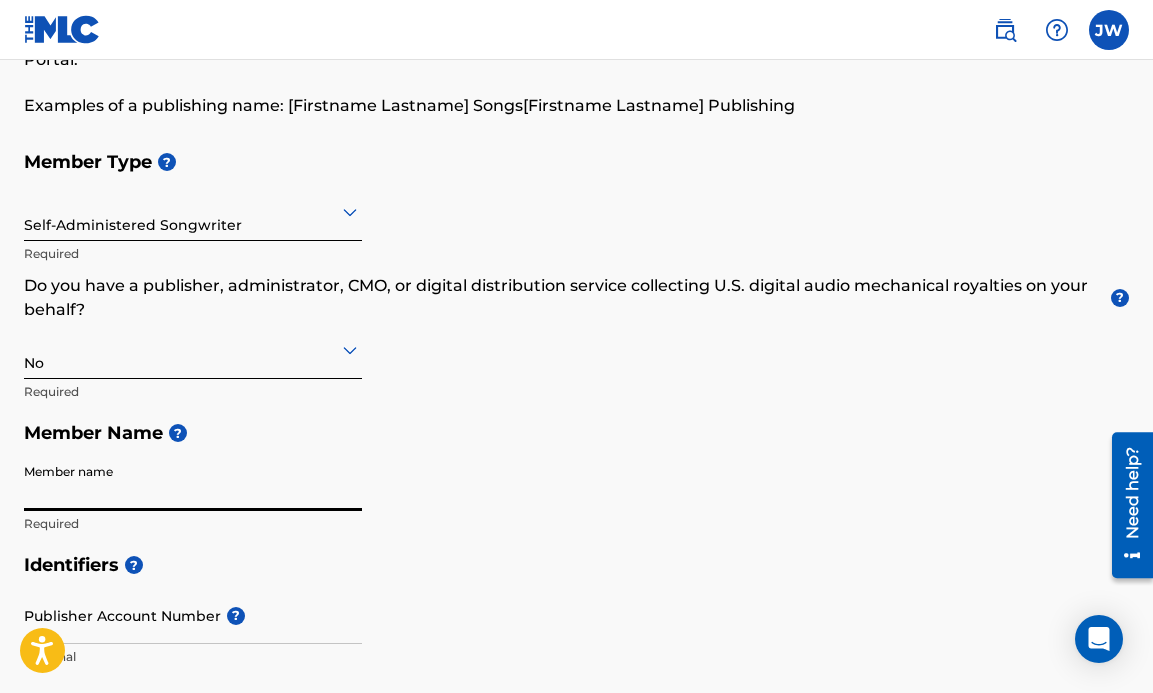 click on "Member name" at bounding box center (193, 482) 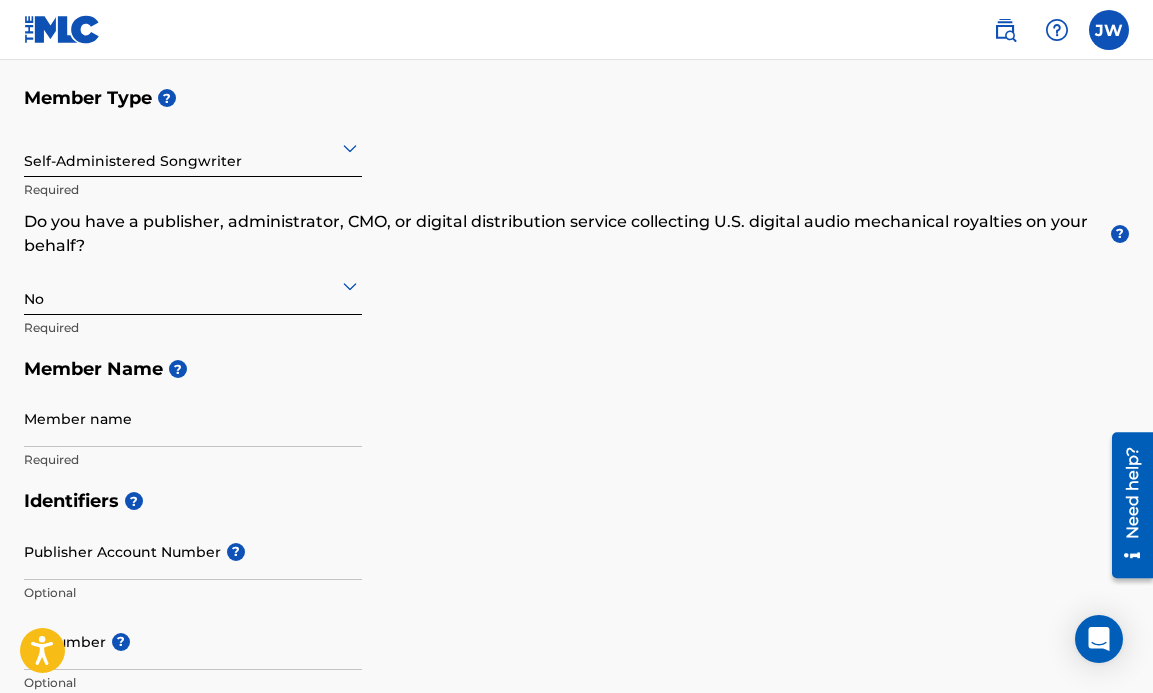 scroll, scrollTop: 229, scrollLeft: 0, axis: vertical 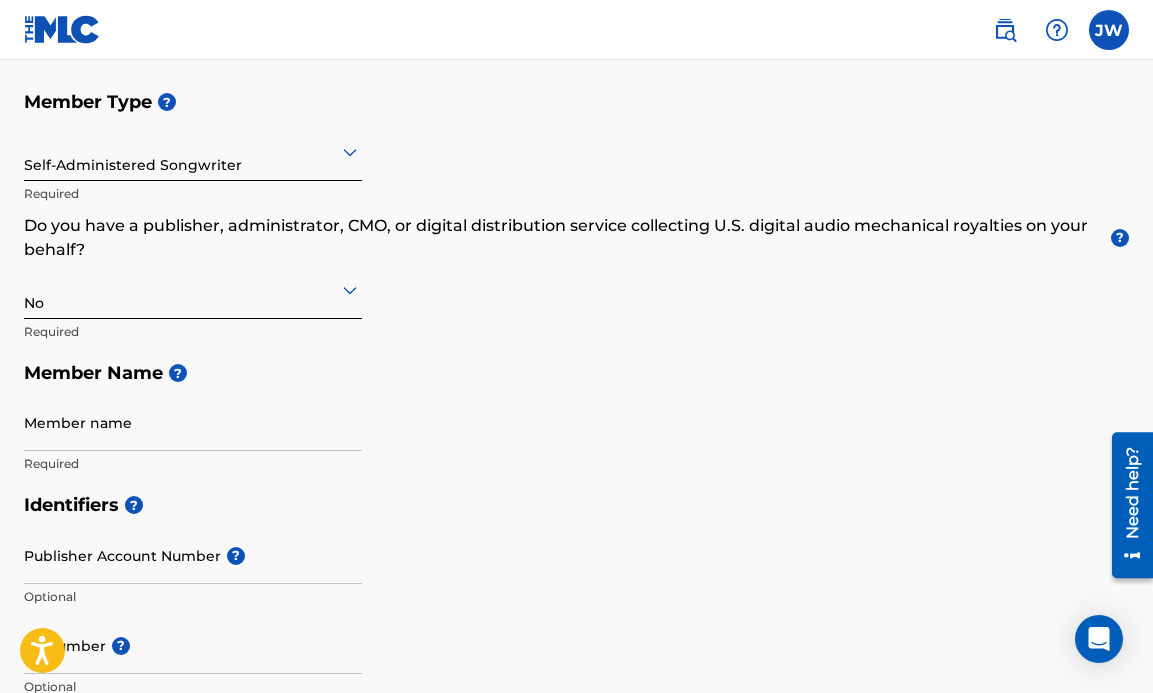 click on "No" at bounding box center [193, 289] 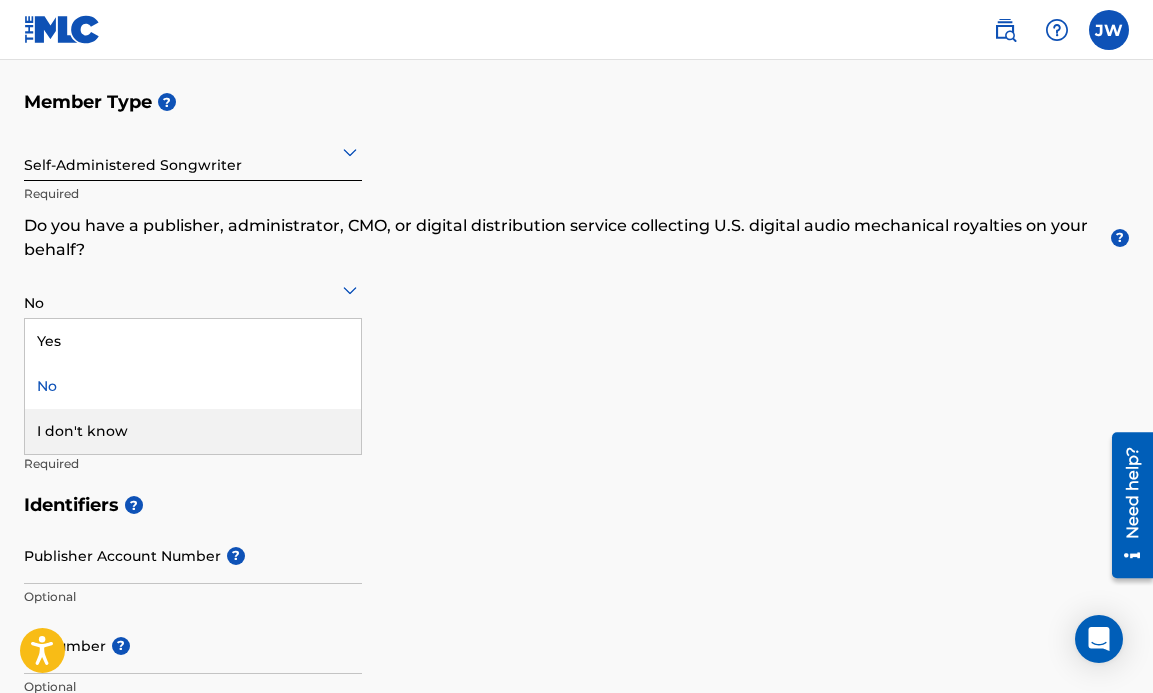 click on "I don't know" at bounding box center (193, 431) 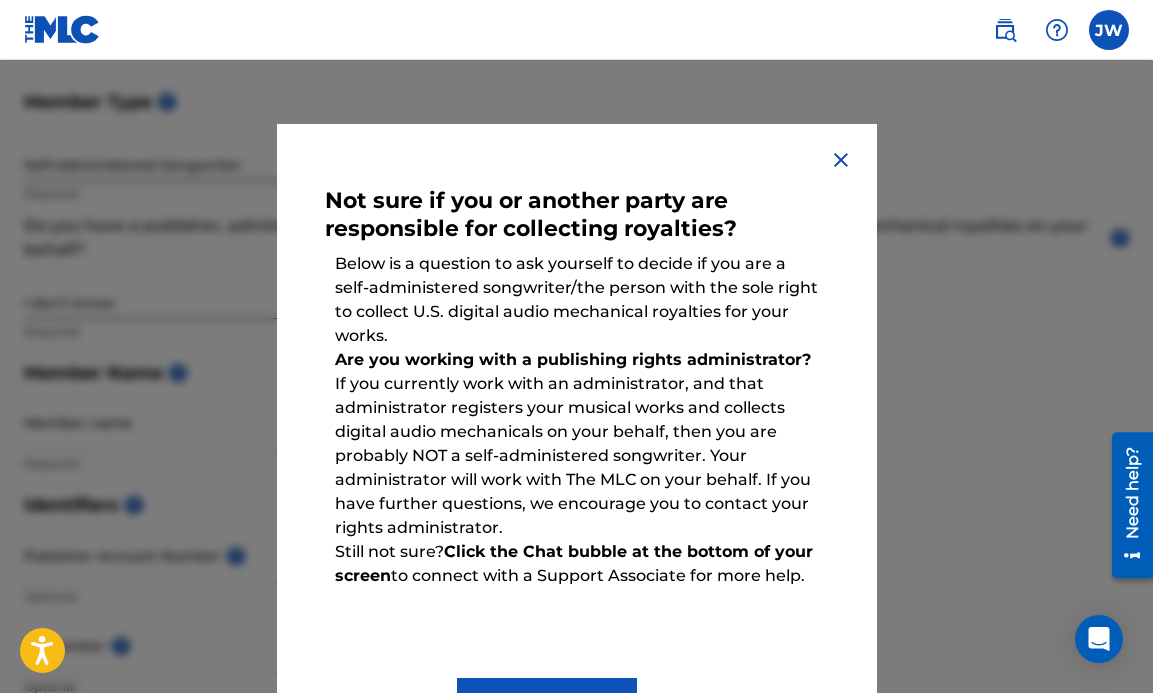 click at bounding box center (841, 160) 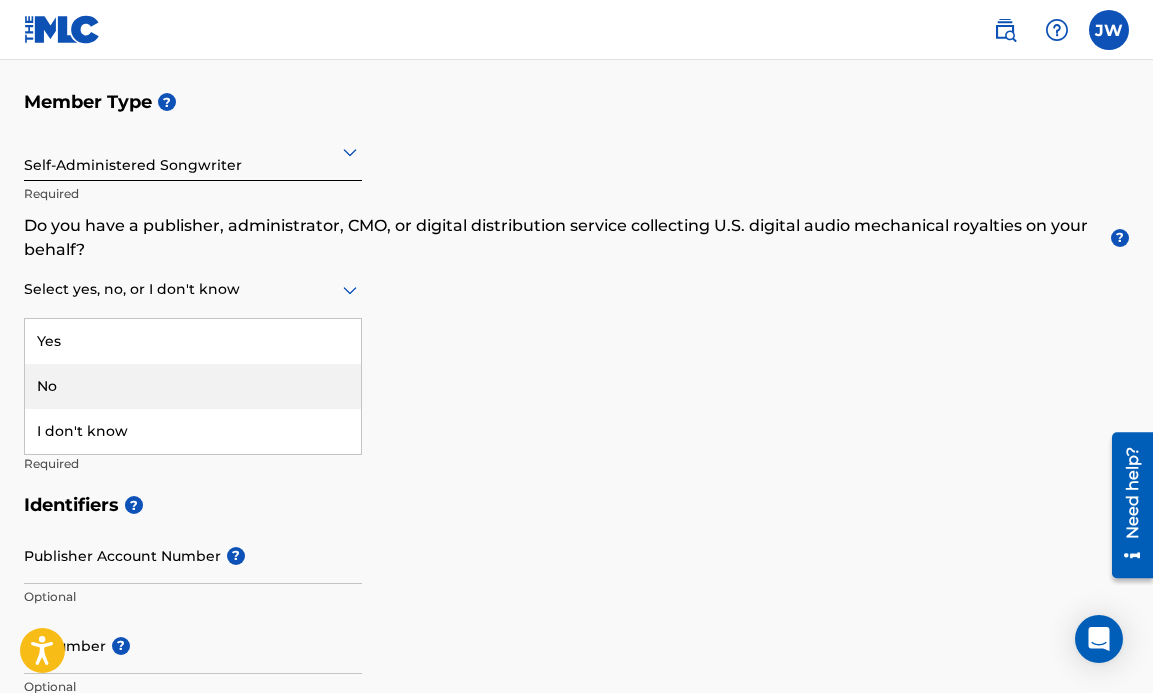 drag, startPoint x: 337, startPoint y: 300, endPoint x: 210, endPoint y: 396, distance: 159.20113 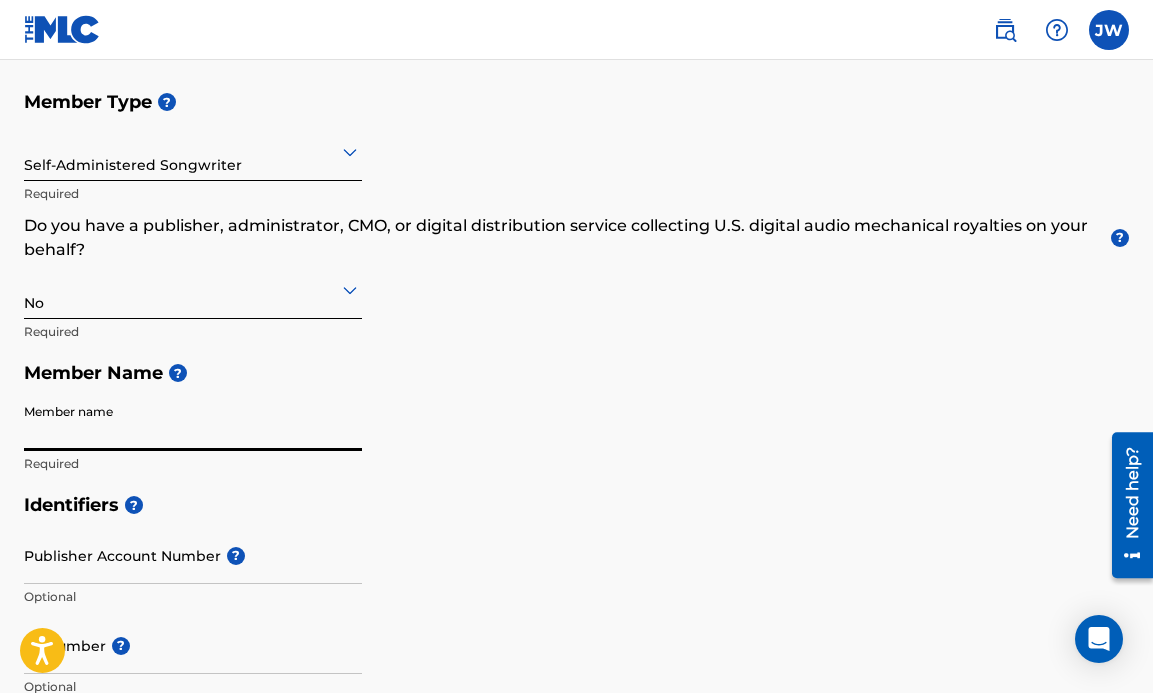 click on "Member name" at bounding box center (193, 422) 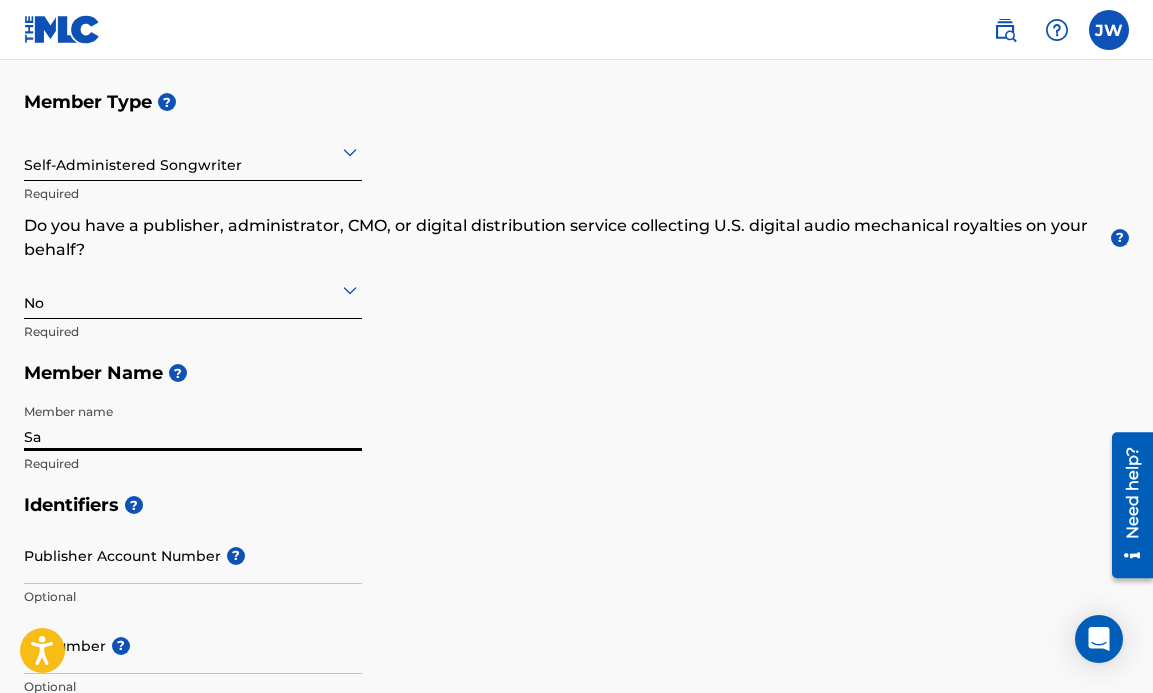 type on "SaiyanNeutron" 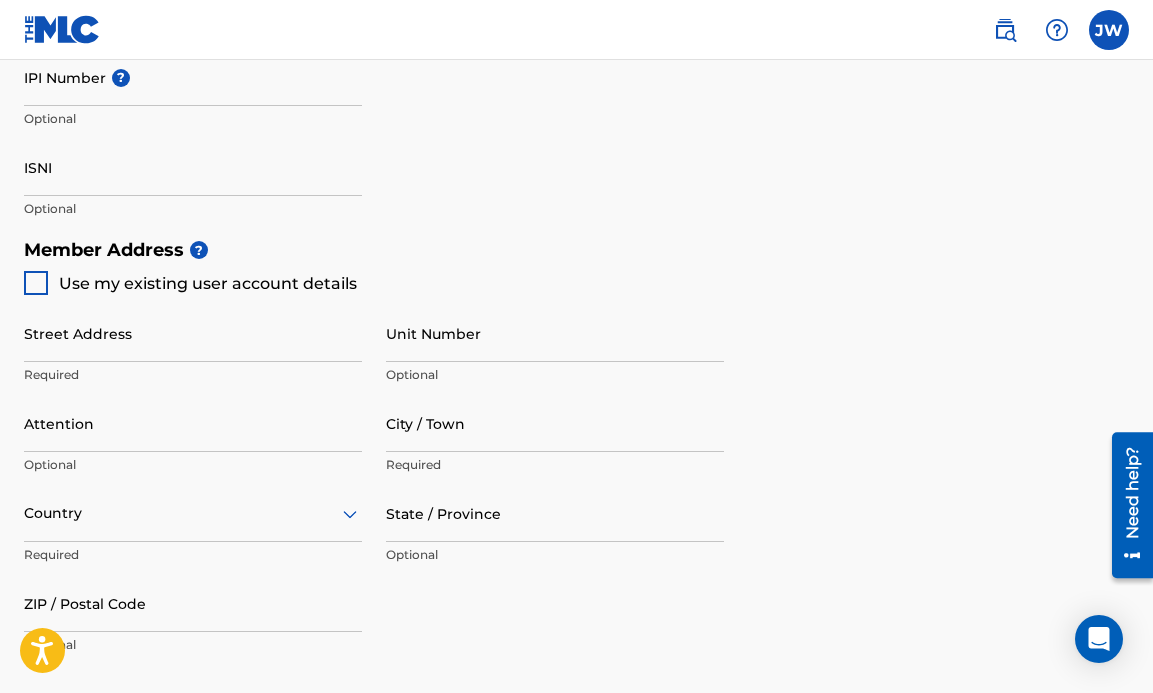 scroll, scrollTop: 800, scrollLeft: 0, axis: vertical 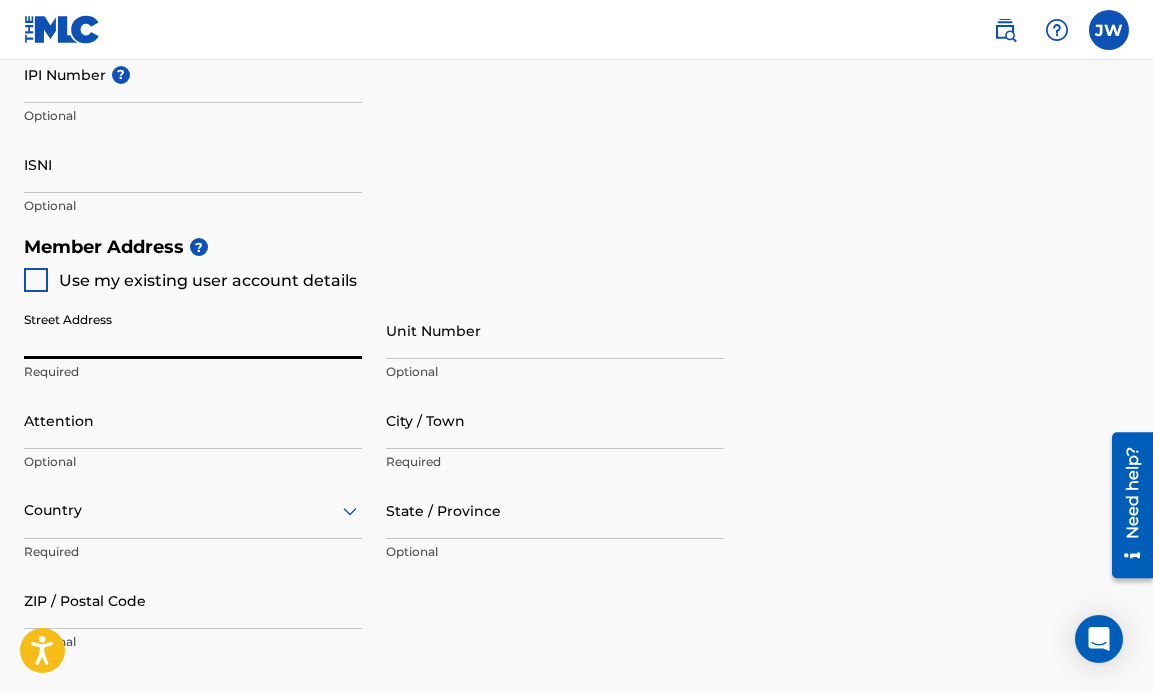 click on "Street Address" at bounding box center (193, 330) 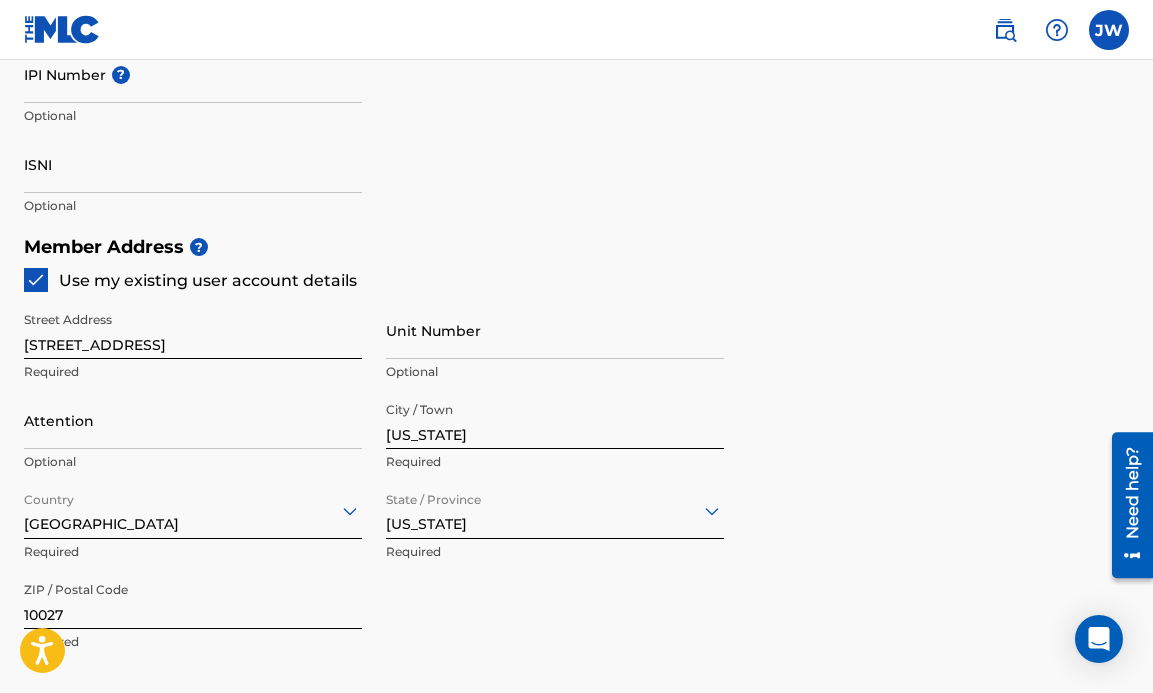 click on "Unit Number" at bounding box center (555, 330) 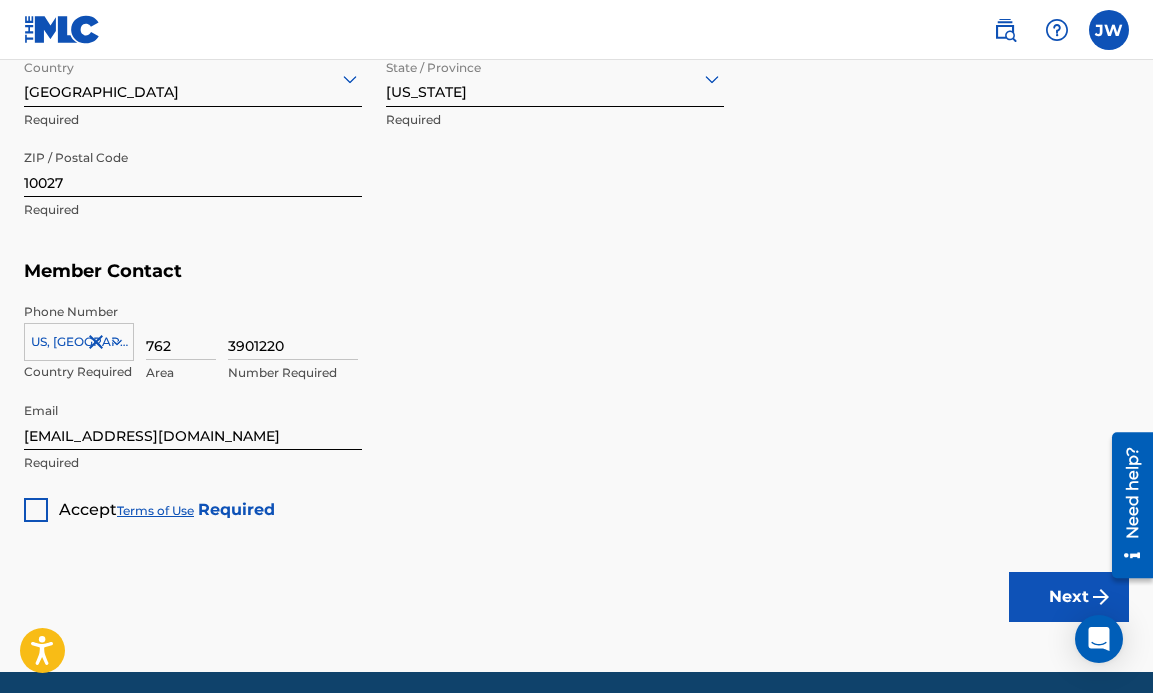 scroll, scrollTop: 1306, scrollLeft: 0, axis: vertical 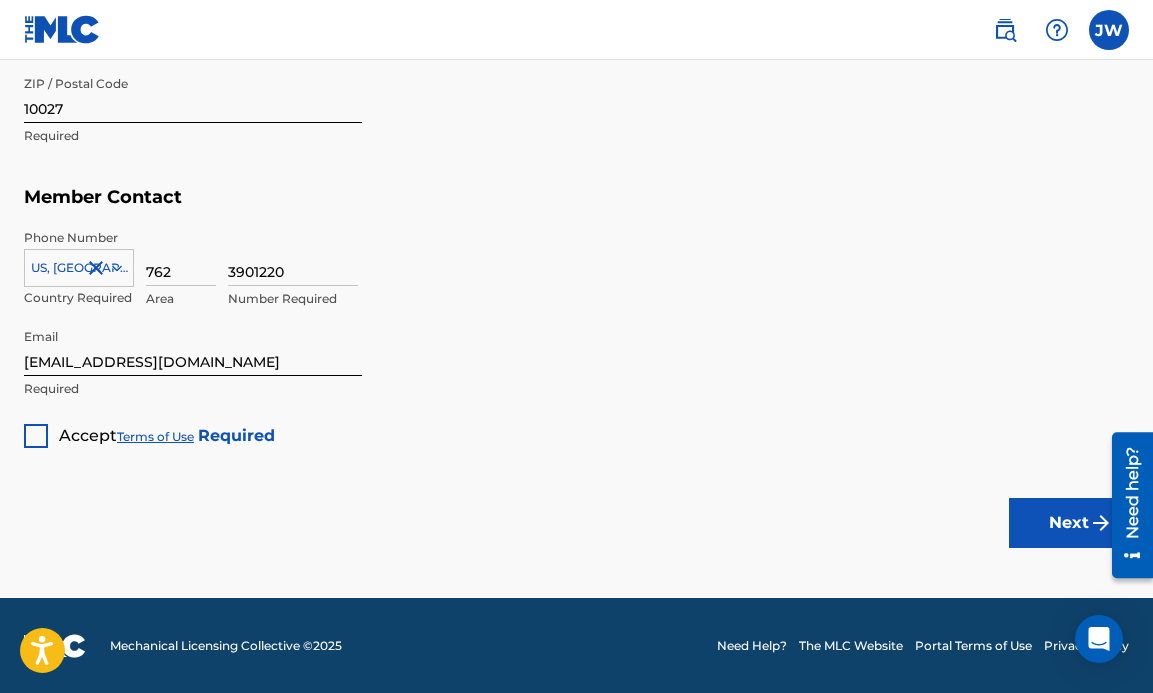 type on "apt 8" 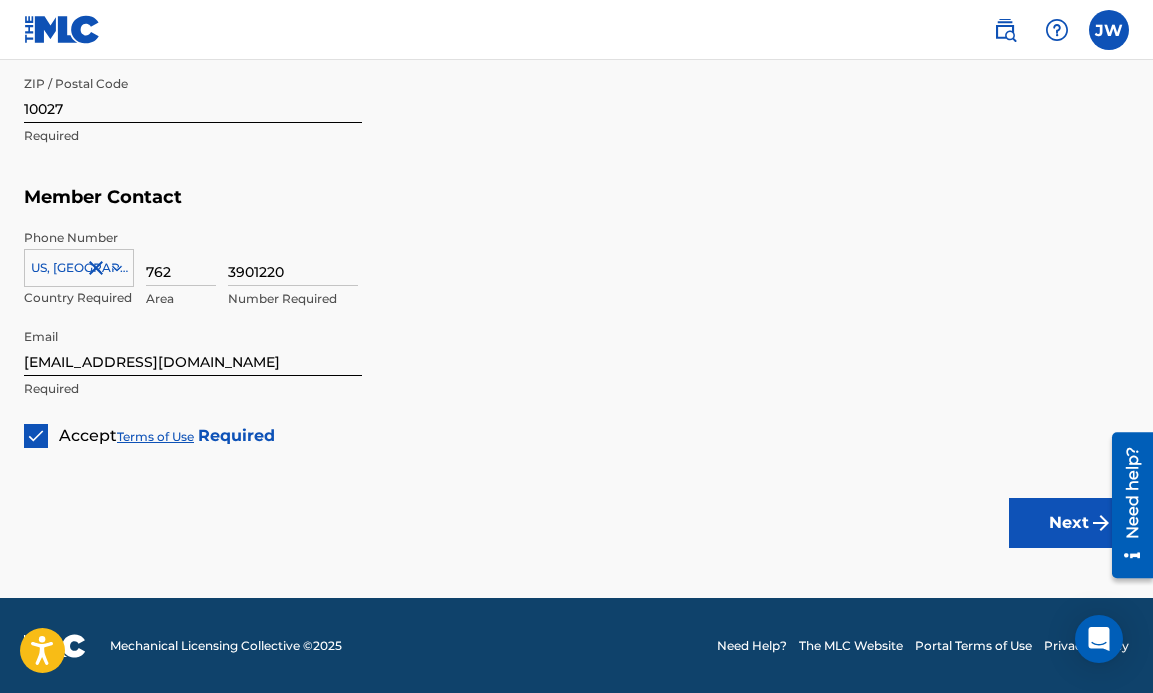 click at bounding box center [36, 436] 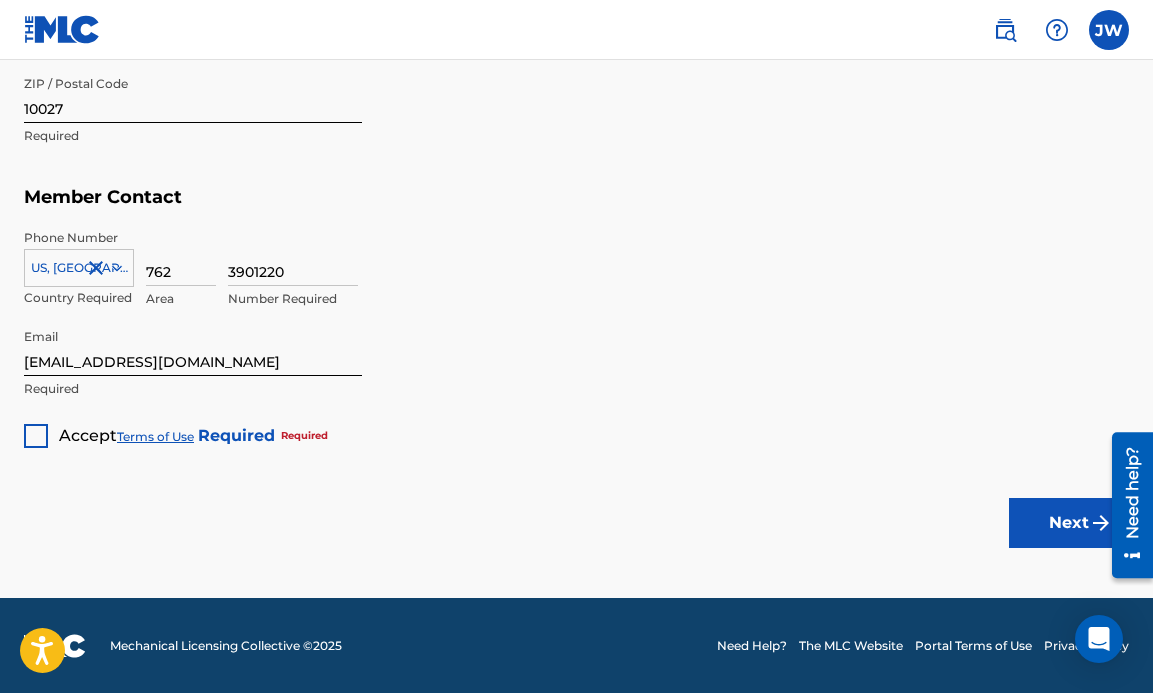 click at bounding box center (36, 436) 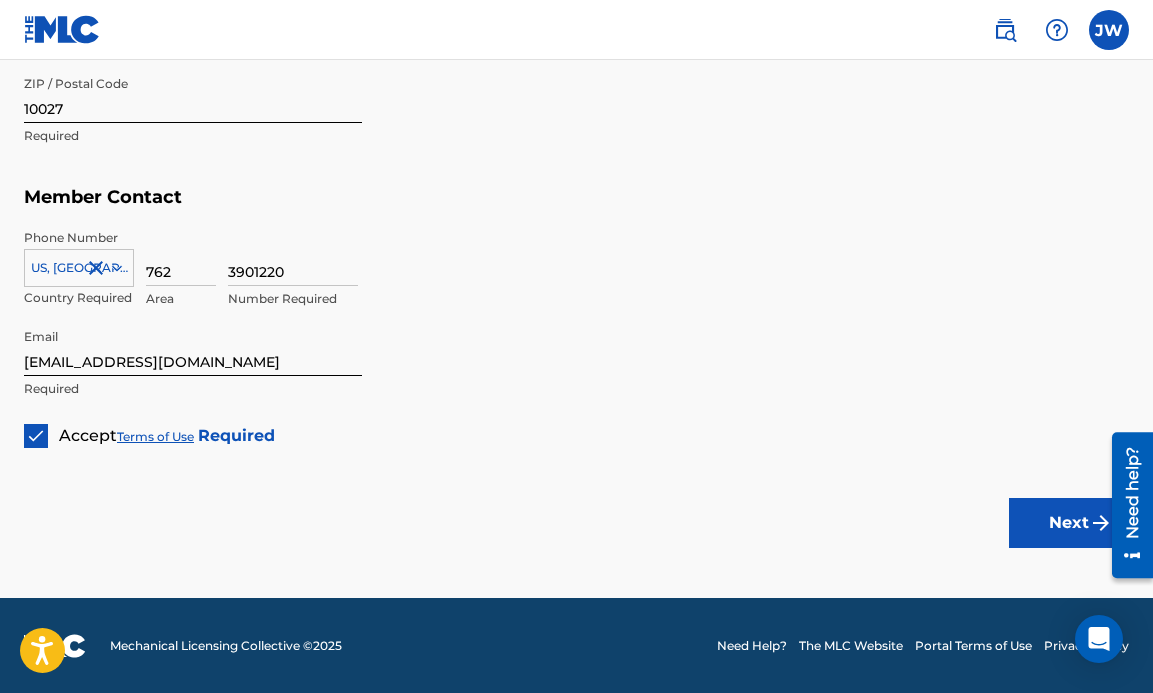 click on "Next" at bounding box center [1069, 523] 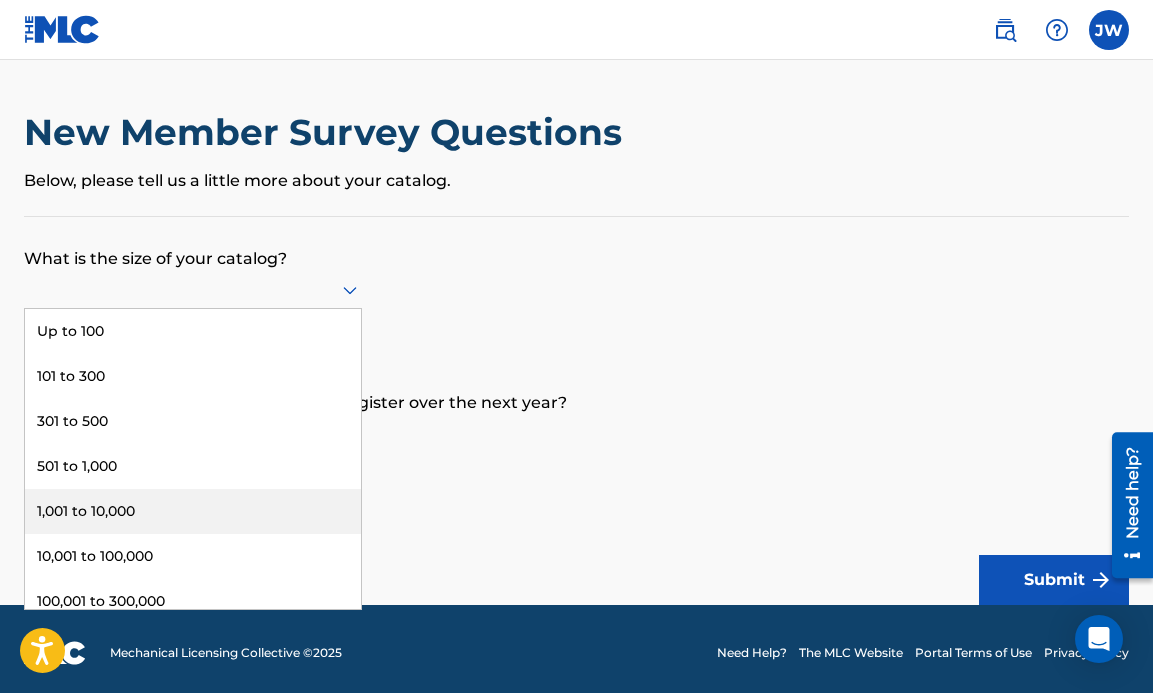 drag, startPoint x: 353, startPoint y: 280, endPoint x: 287, endPoint y: 501, distance: 230.64474 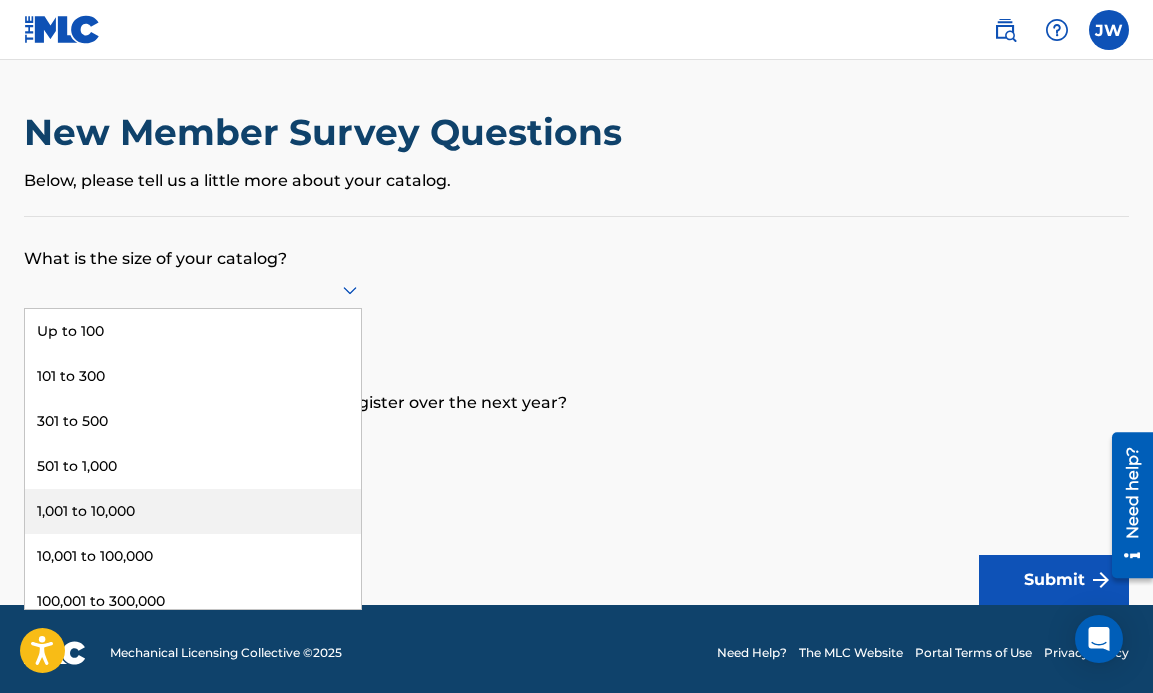 click on "1,001 to 10,000" at bounding box center [193, 511] 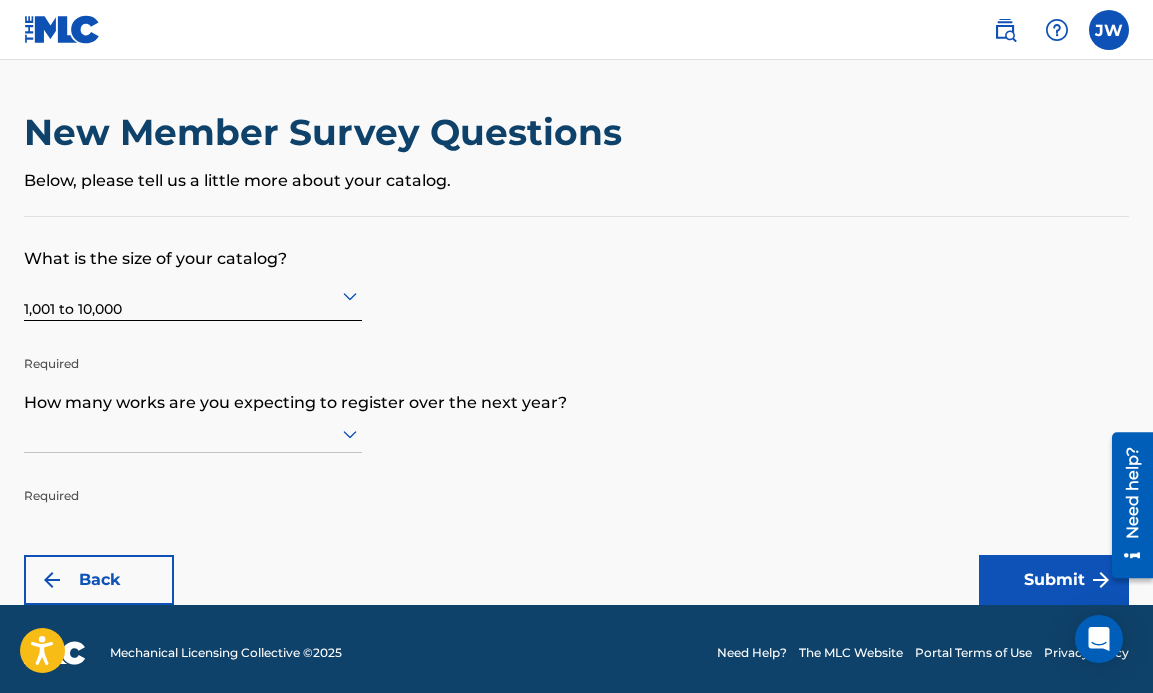 scroll, scrollTop: 8, scrollLeft: 0, axis: vertical 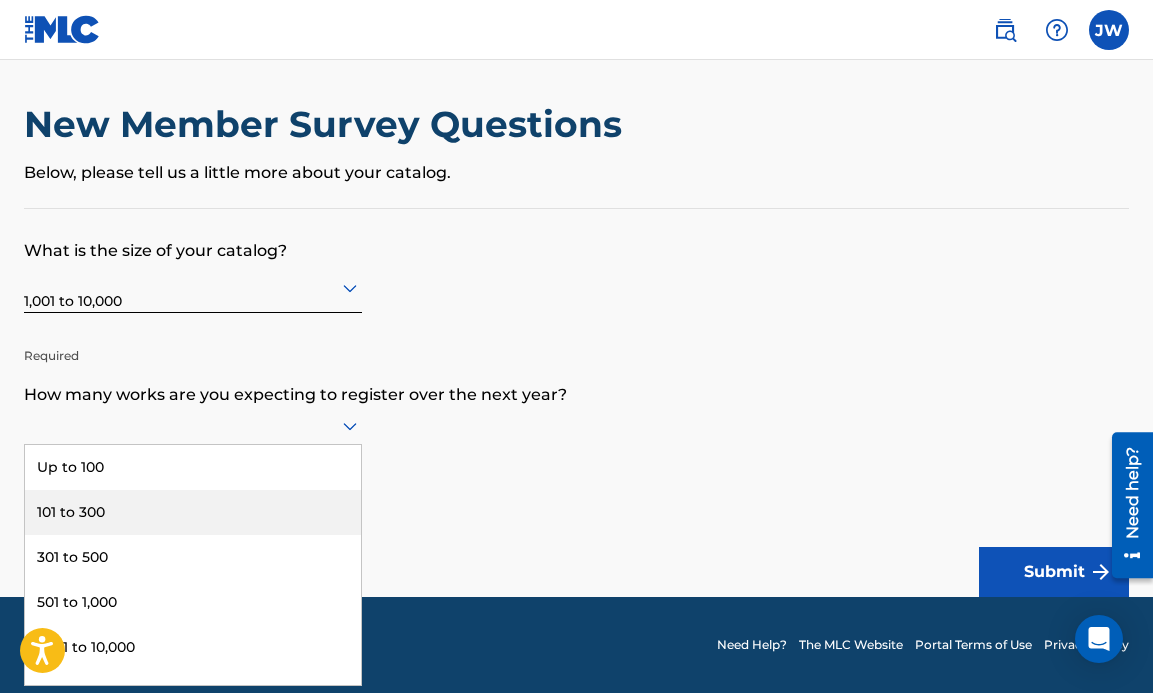 drag, startPoint x: 260, startPoint y: 439, endPoint x: 238, endPoint y: 503, distance: 67.6757 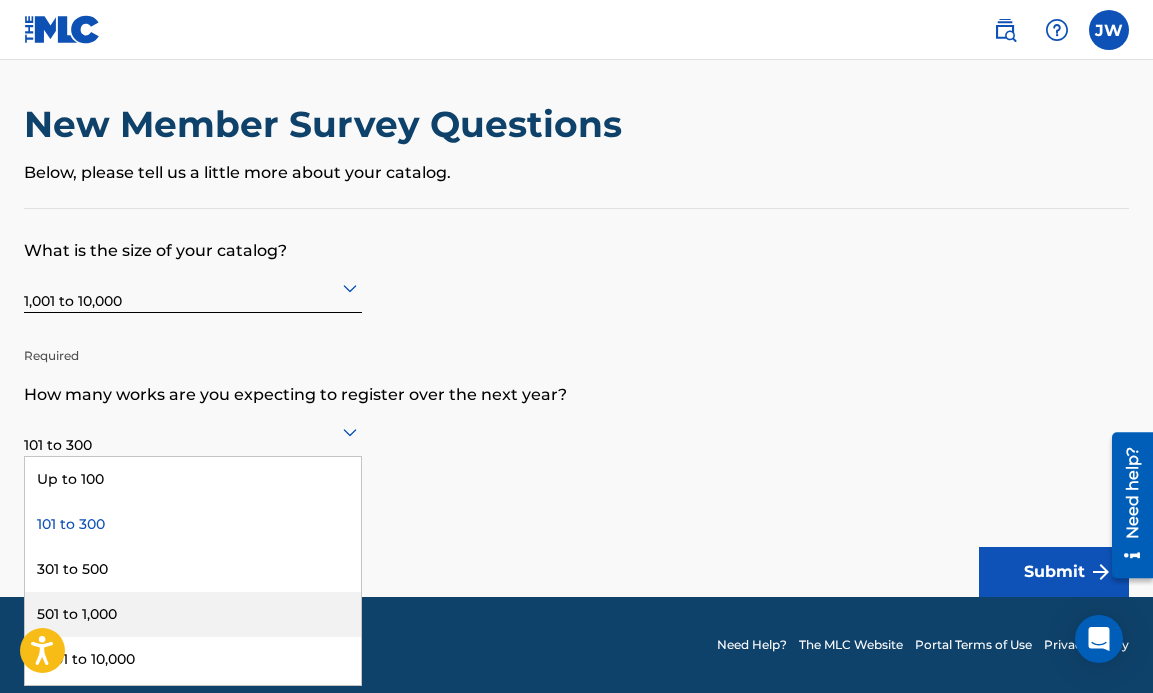 drag, startPoint x: 202, startPoint y: 440, endPoint x: 129, endPoint y: 600, distance: 175.86642 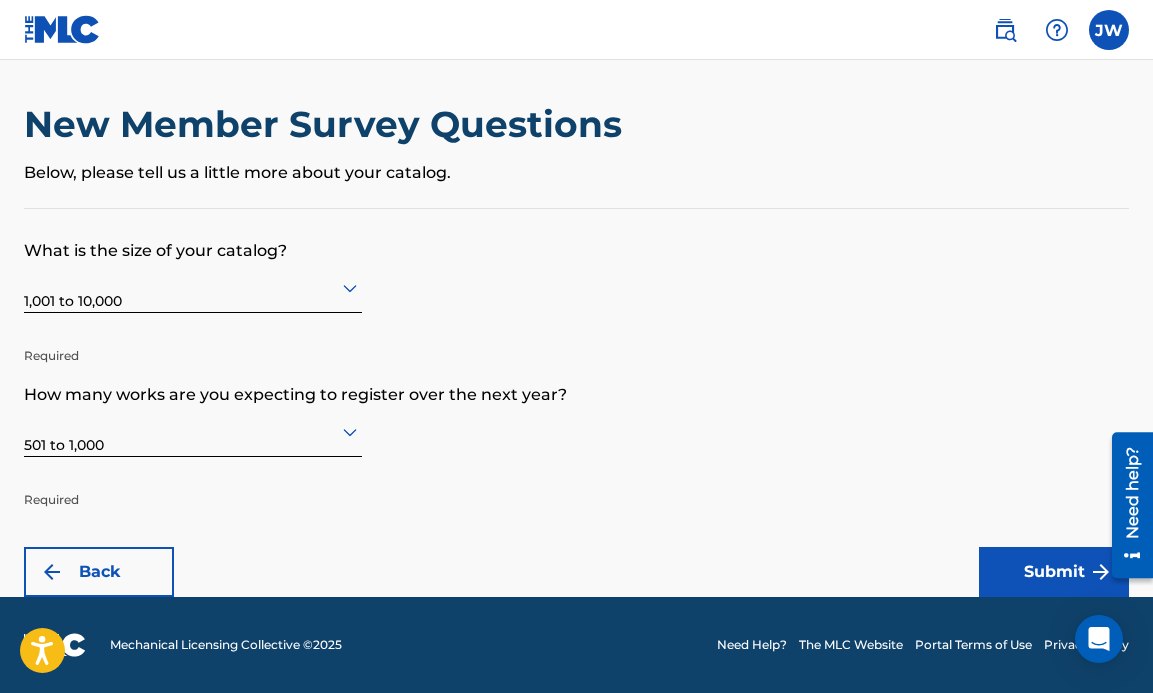 click on "Submit" at bounding box center [1054, 572] 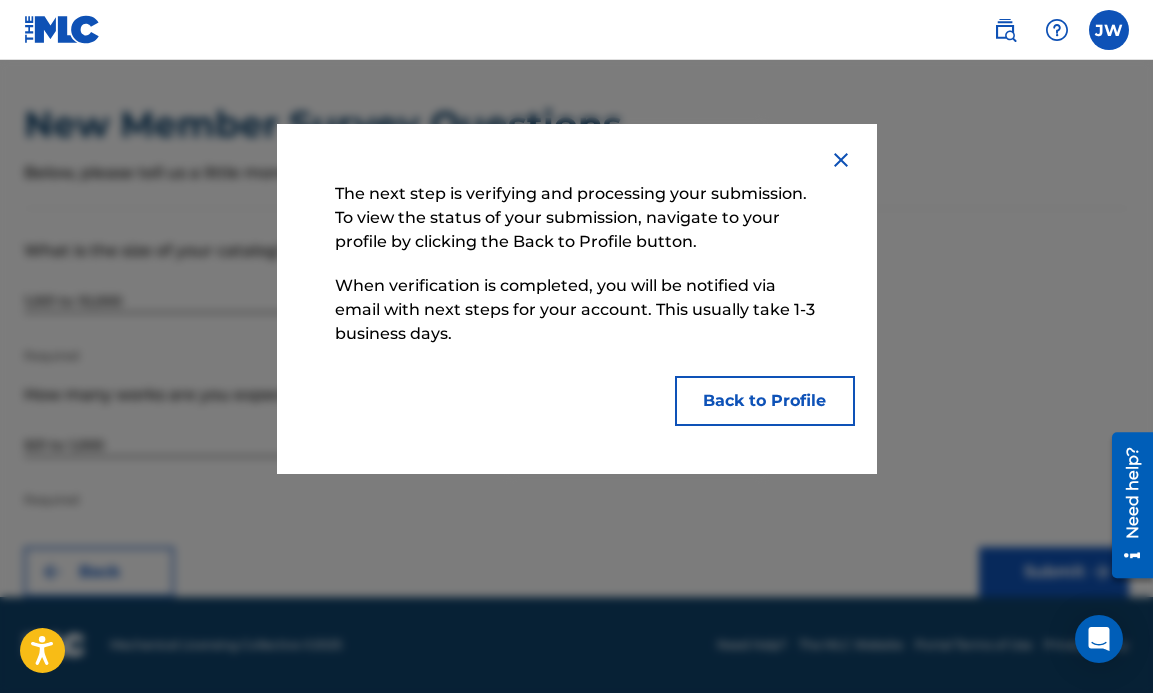 click at bounding box center [841, 160] 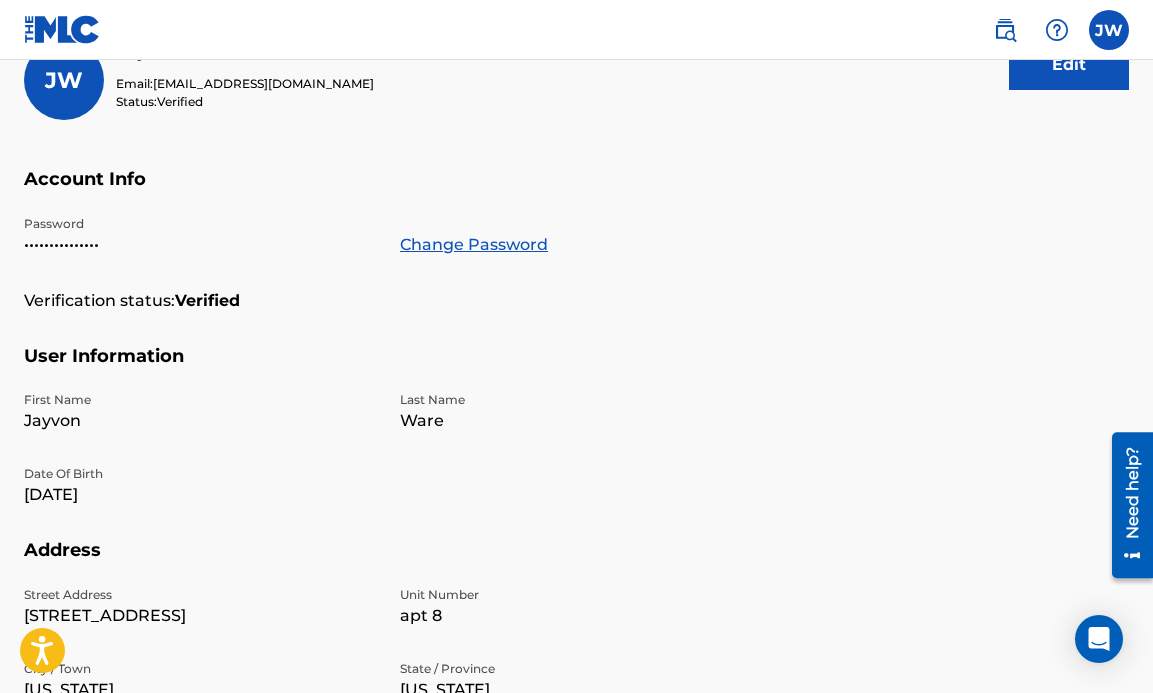 scroll, scrollTop: 0, scrollLeft: 0, axis: both 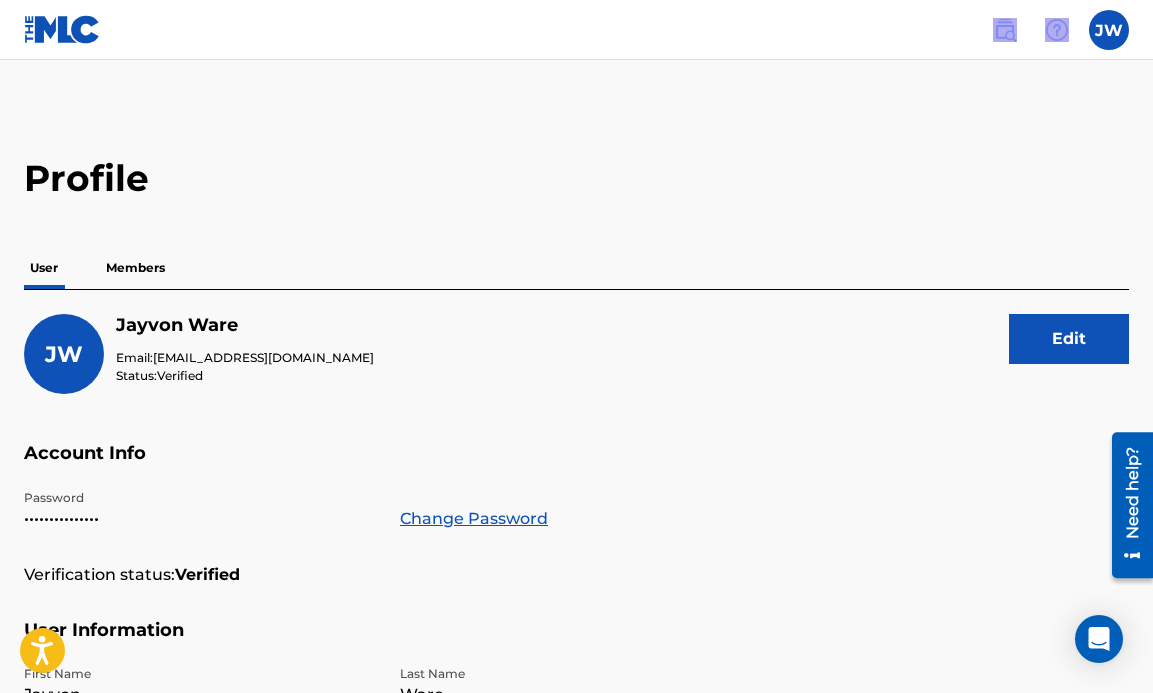 click on "JW [PERSON_NAME] [EMAIL_ADDRESS][DOMAIN_NAME] Profile Log out Profile User Members [PERSON_NAME] Email:  [EMAIL_ADDRESS][DOMAIN_NAME] Status:  Verified Edit Account Info Password ••••••••••••••• Change Password Verification status:   Verified User Information First Name [PERSON_NAME] Last Name Ware Date Of Birth [DEMOGRAPHIC_DATA] Address Street Address [STREET_ADDRESS][US_STATE][US_STATE] Contact Information Phone Number [PHONE_NUMBER] Email Address [EMAIL_ADDRESS][DOMAIN_NAME] Mechanical Licensing Collective ©  2025 Need Help? The MLC Website Portal Terms of Use Privacy Policy" at bounding box center [576, 673] 